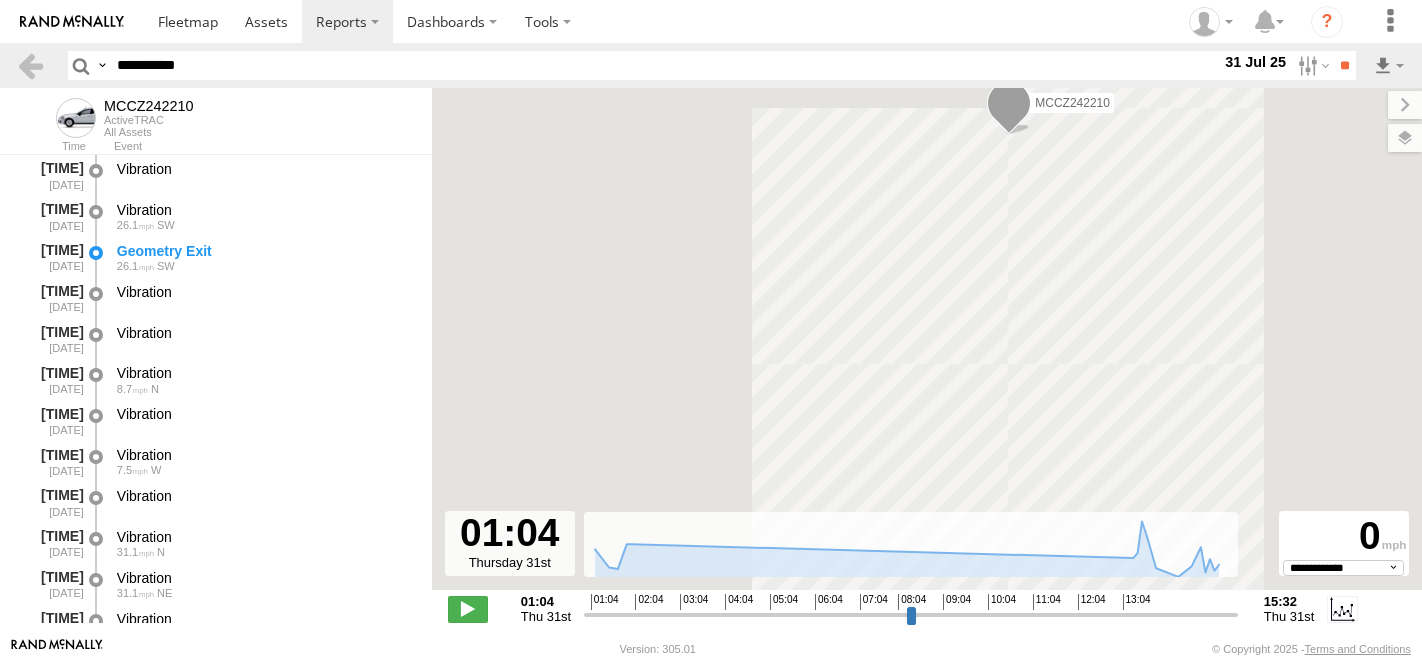 select on "**********" 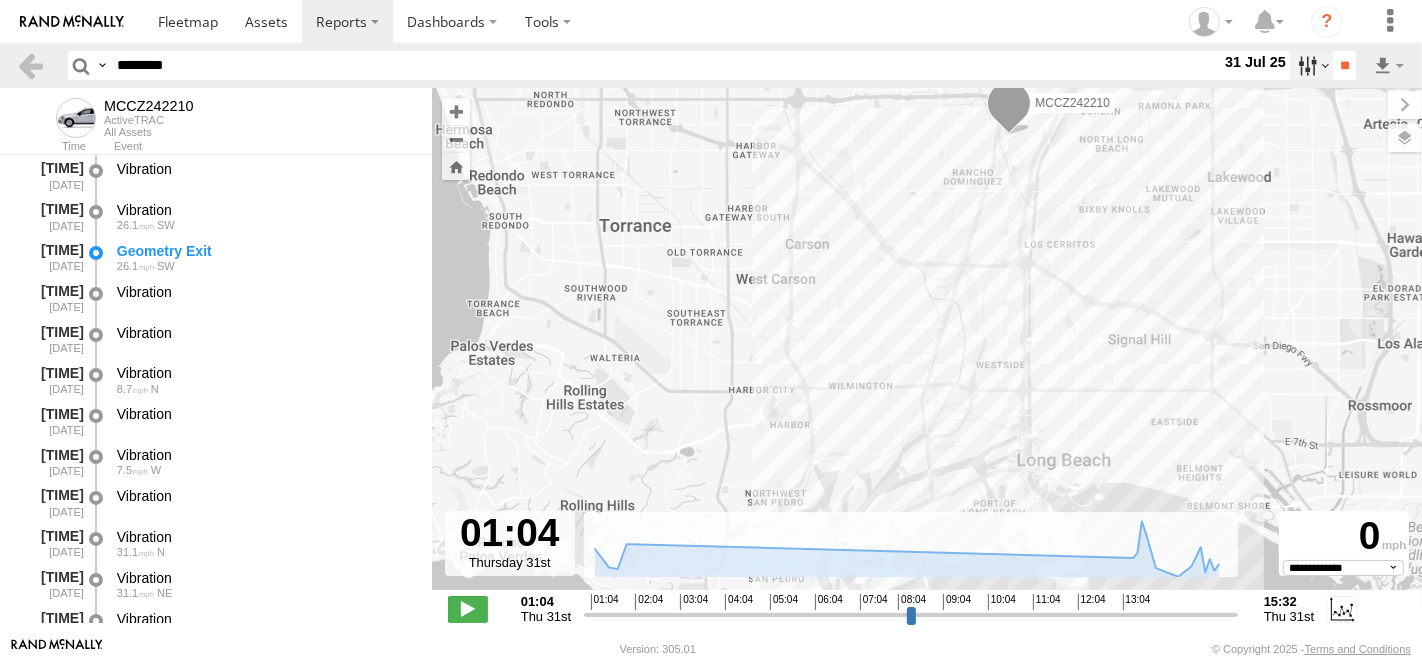 type on "********" 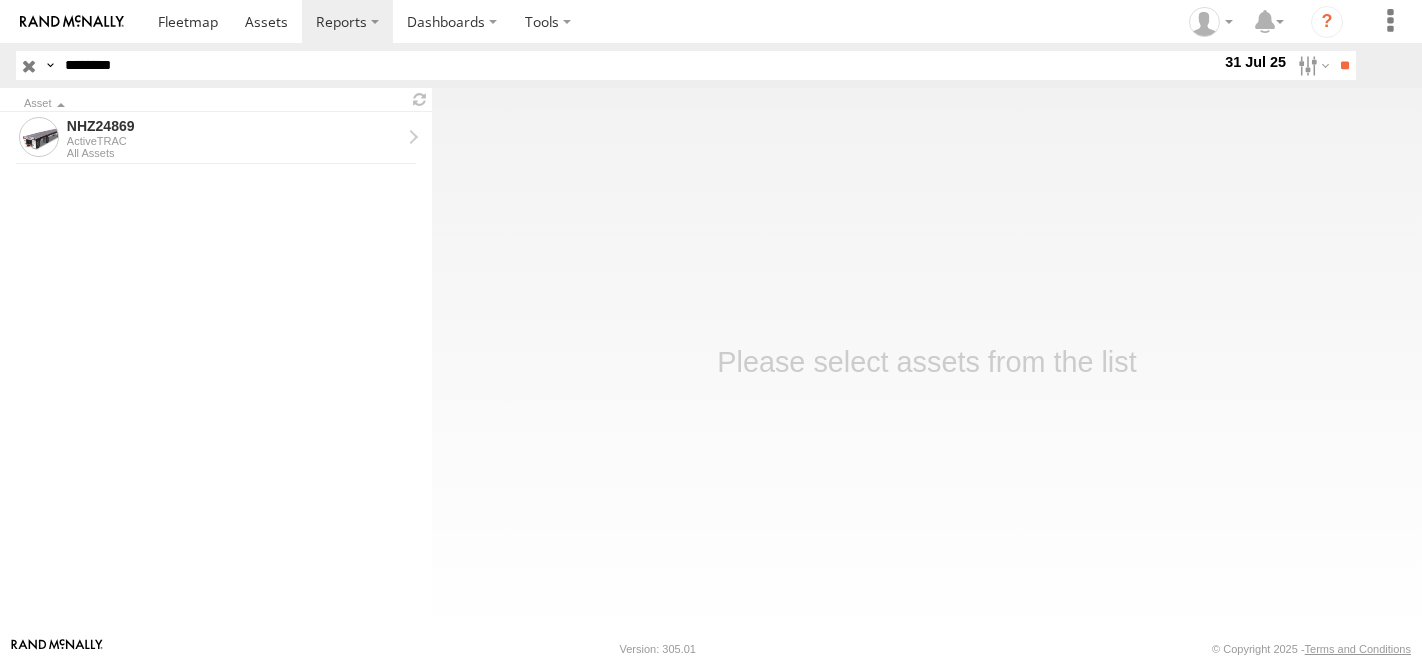 scroll, scrollTop: 0, scrollLeft: 0, axis: both 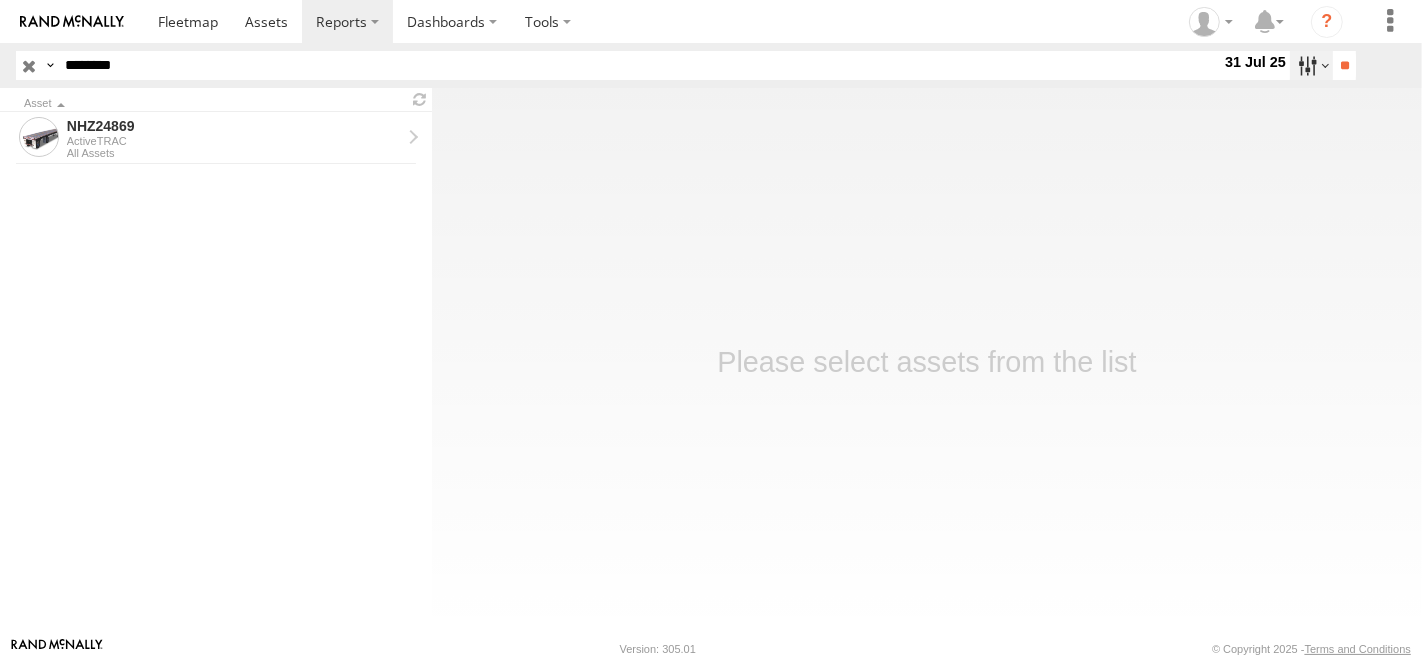 click at bounding box center [1311, 65] 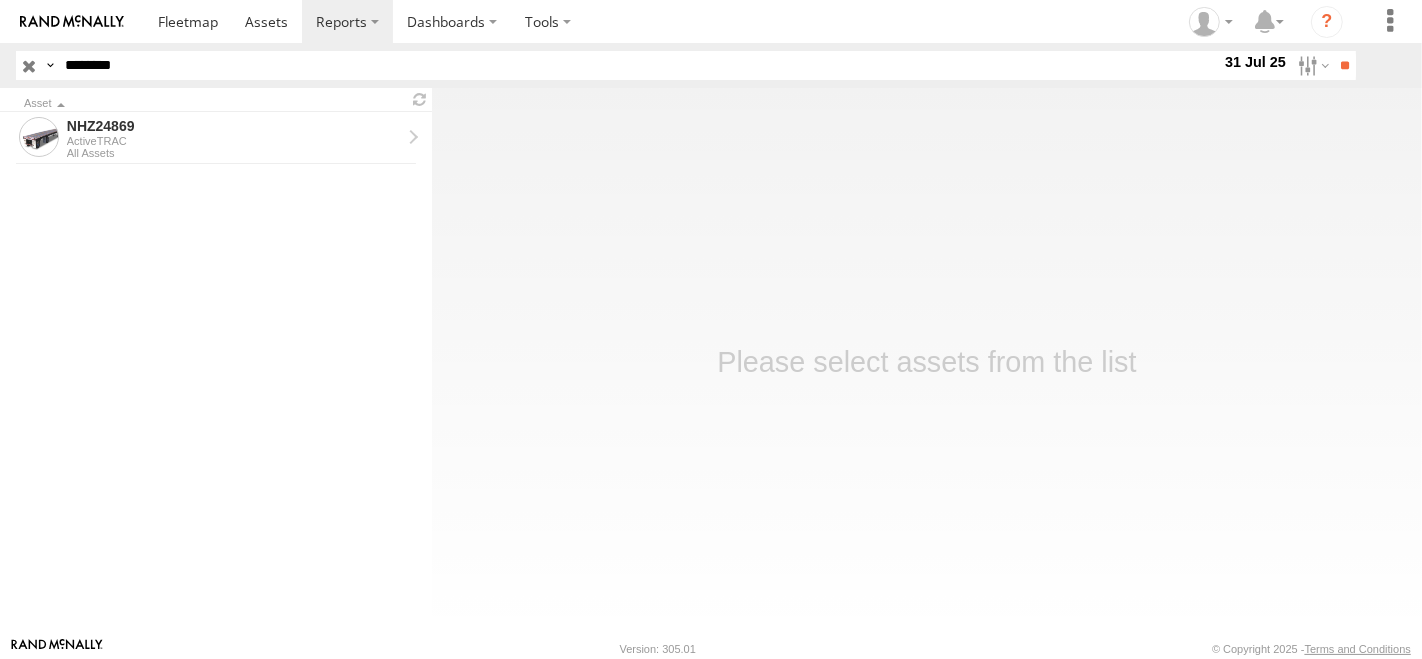 click at bounding box center [0, 0] 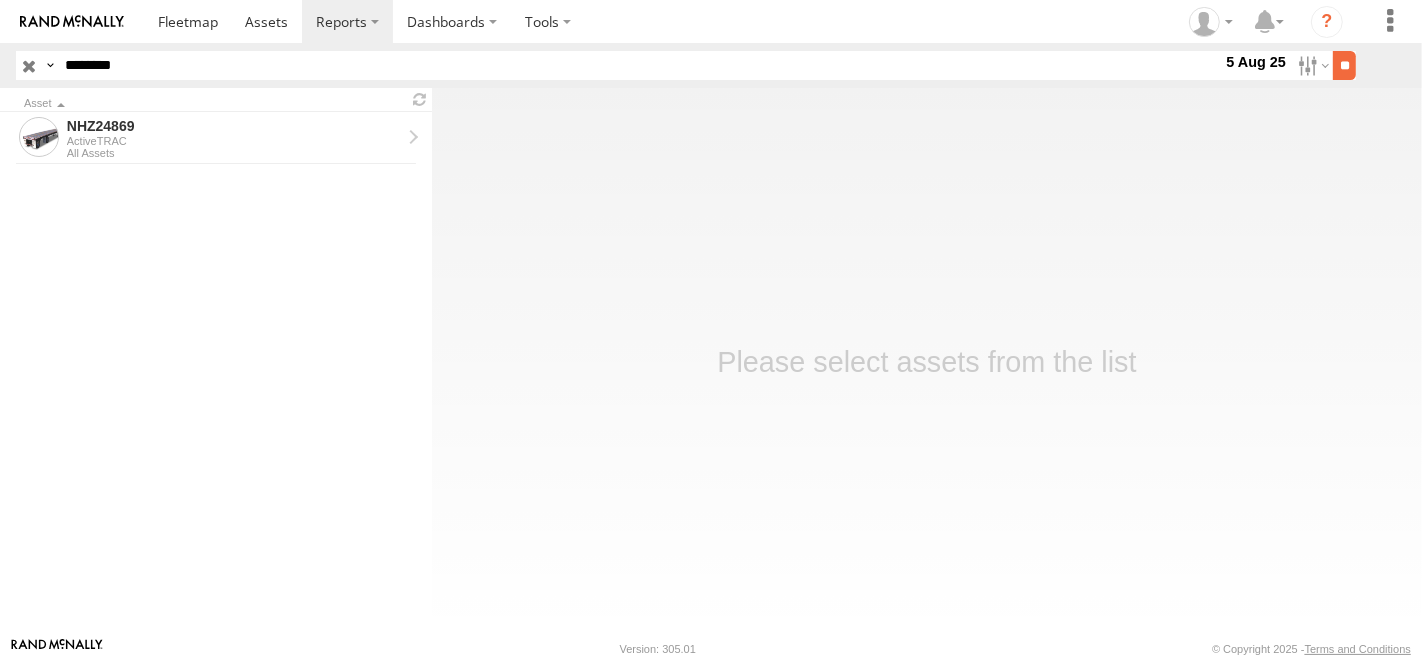 click on "**" at bounding box center [1344, 65] 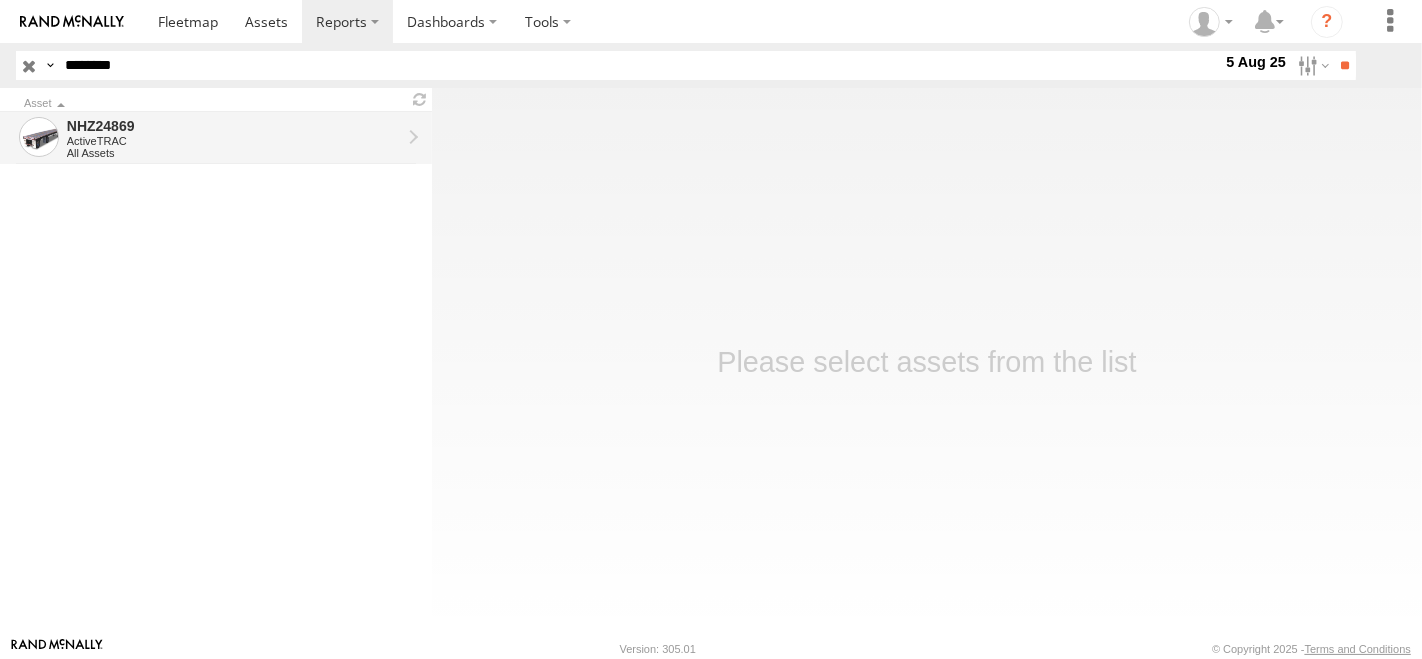 click on "ActiveTRAC" at bounding box center (234, 141) 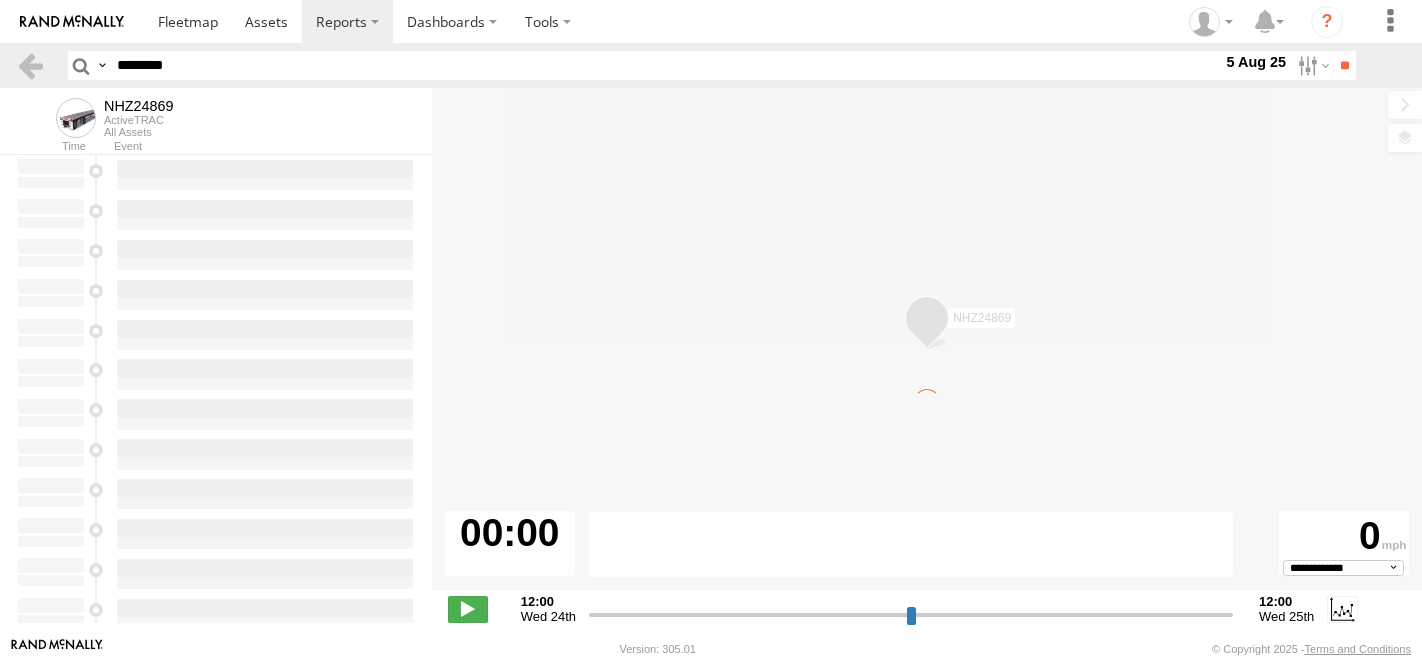scroll, scrollTop: 0, scrollLeft: 0, axis: both 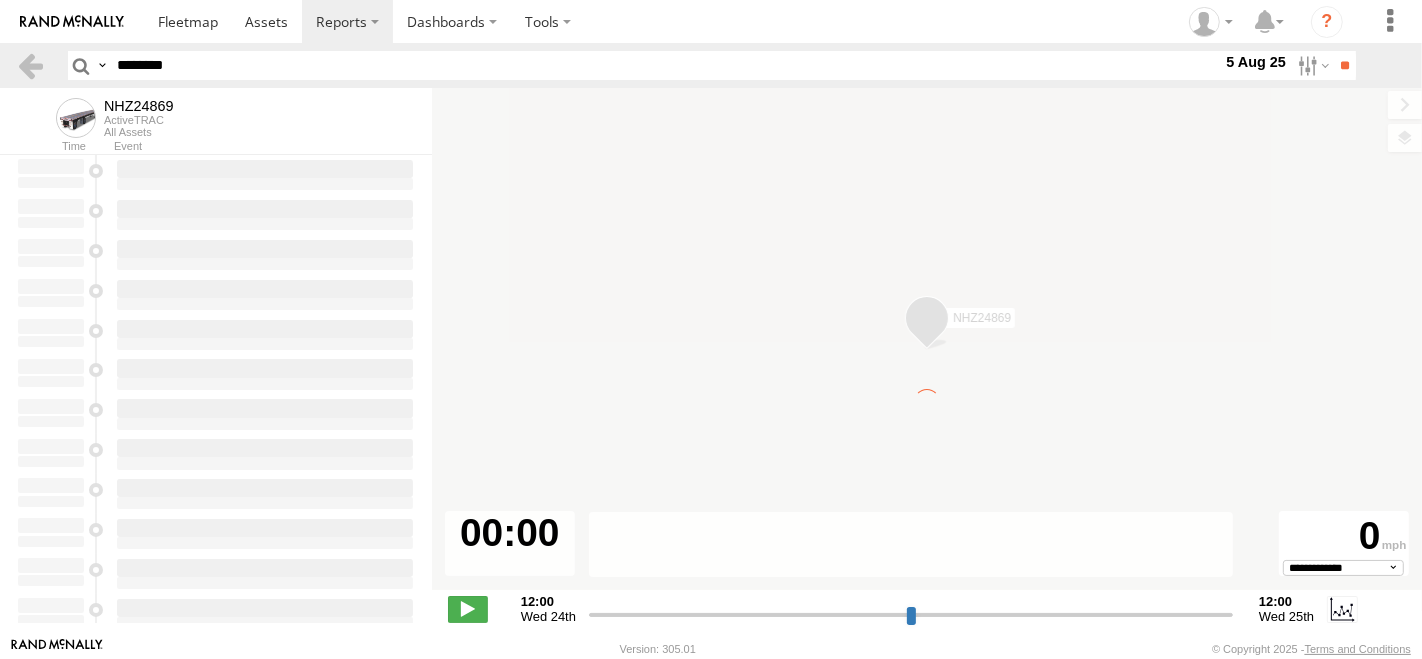 type on "**********" 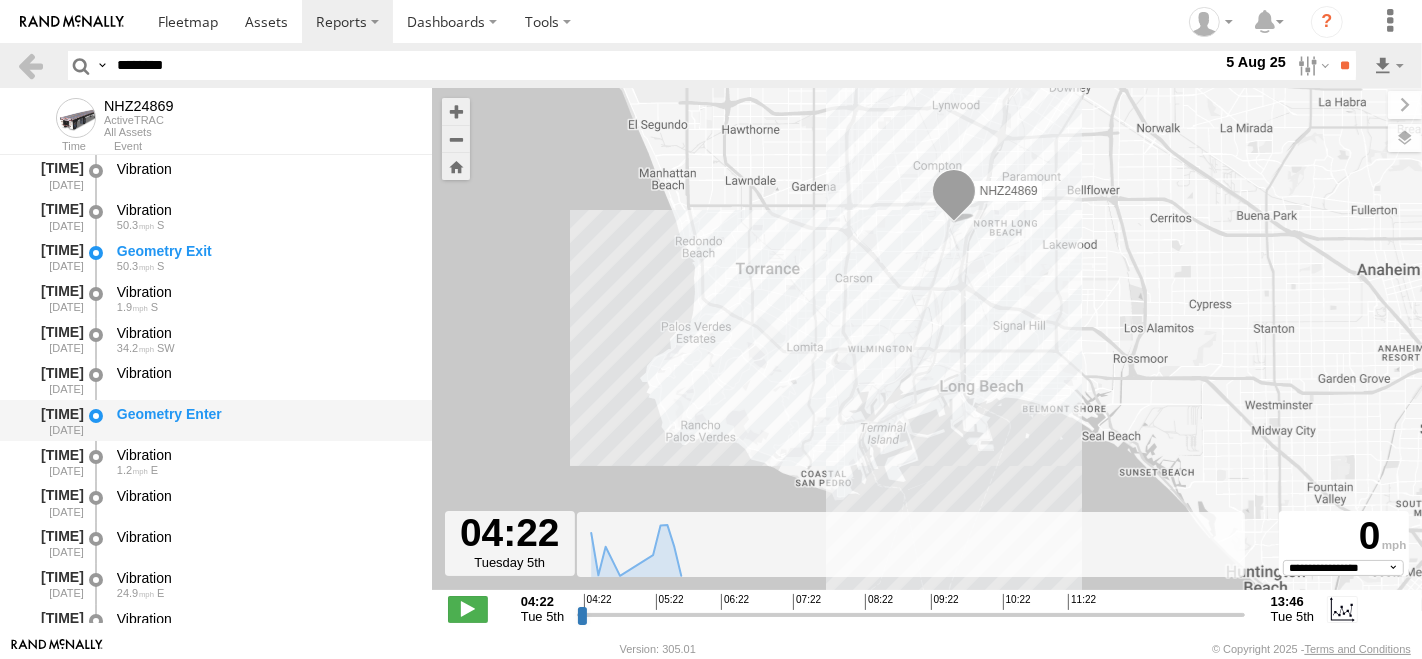 click on "Geometry Enter" at bounding box center (265, 414) 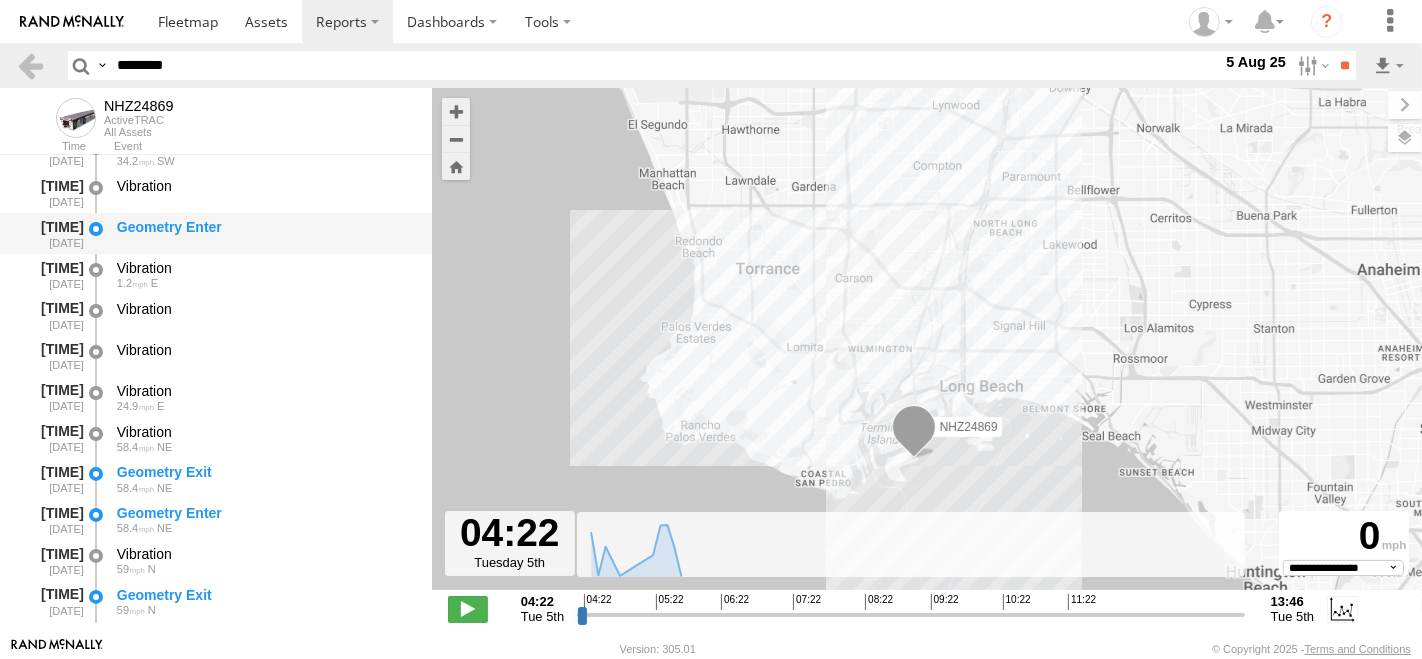 scroll, scrollTop: 222, scrollLeft: 0, axis: vertical 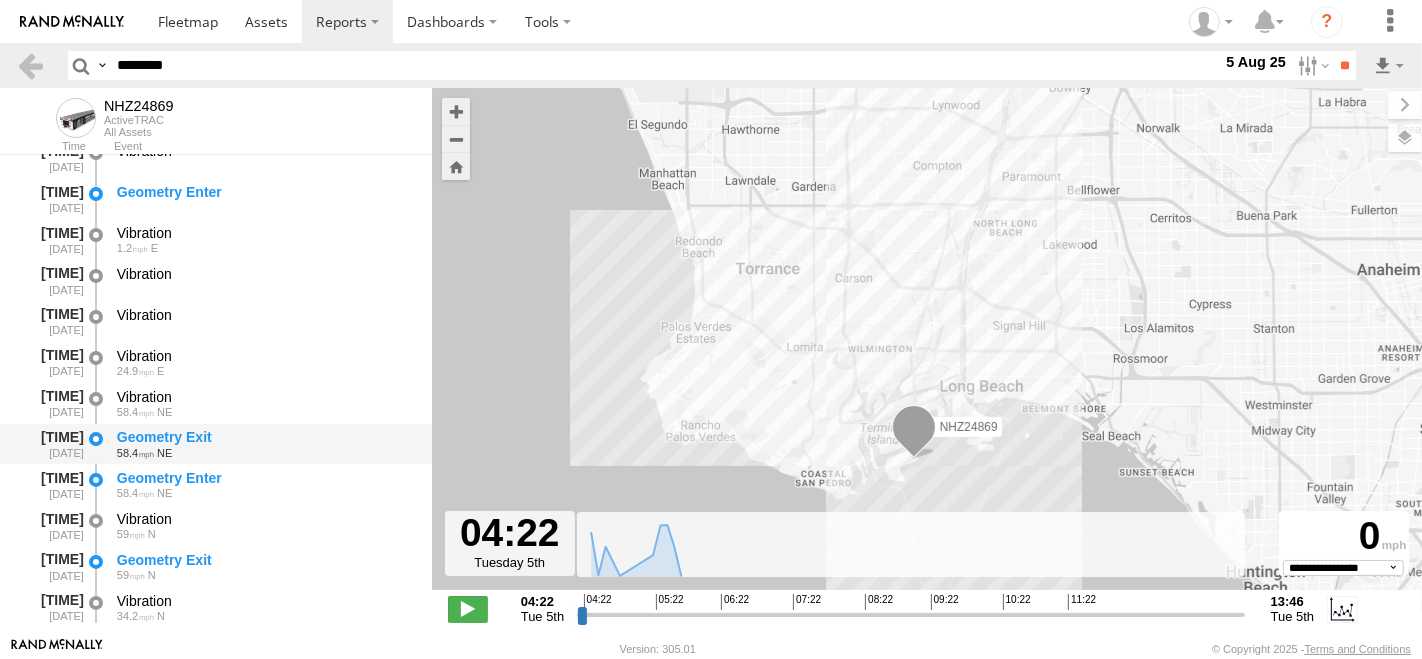 click on "Geometry Exit" at bounding box center (265, 437) 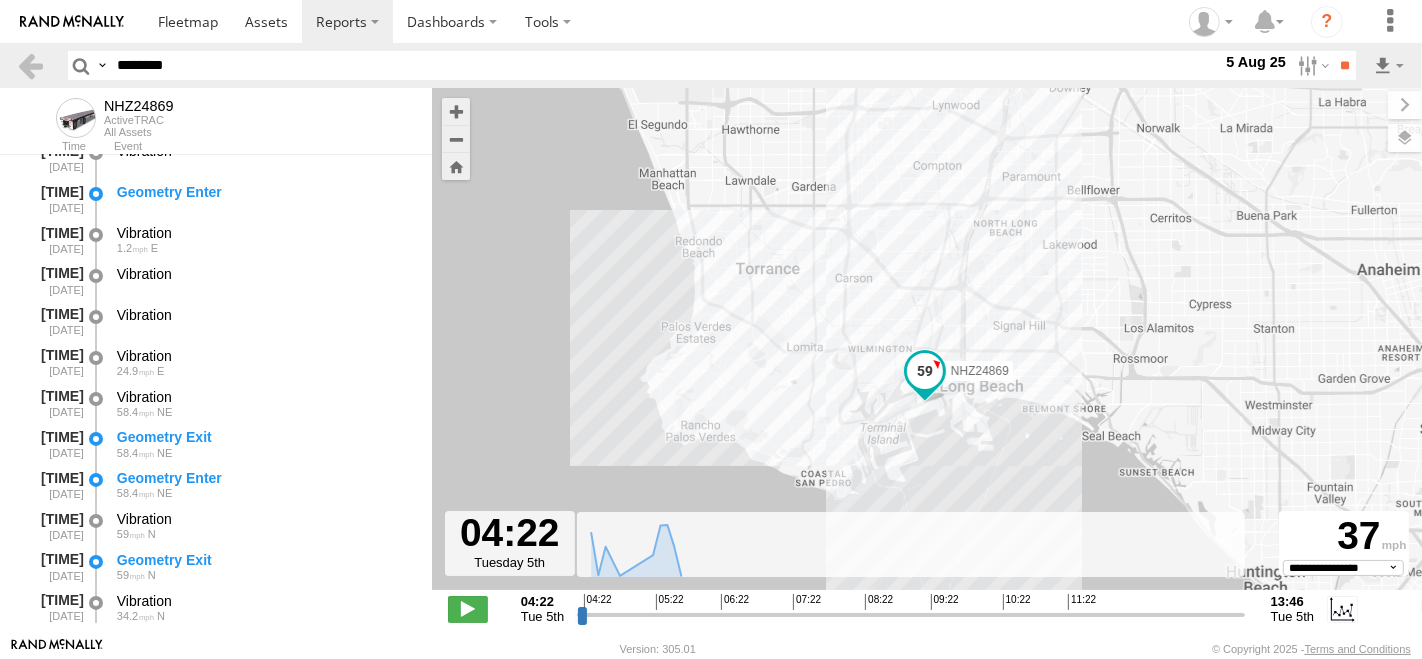 click on "********" at bounding box center (665, 65) 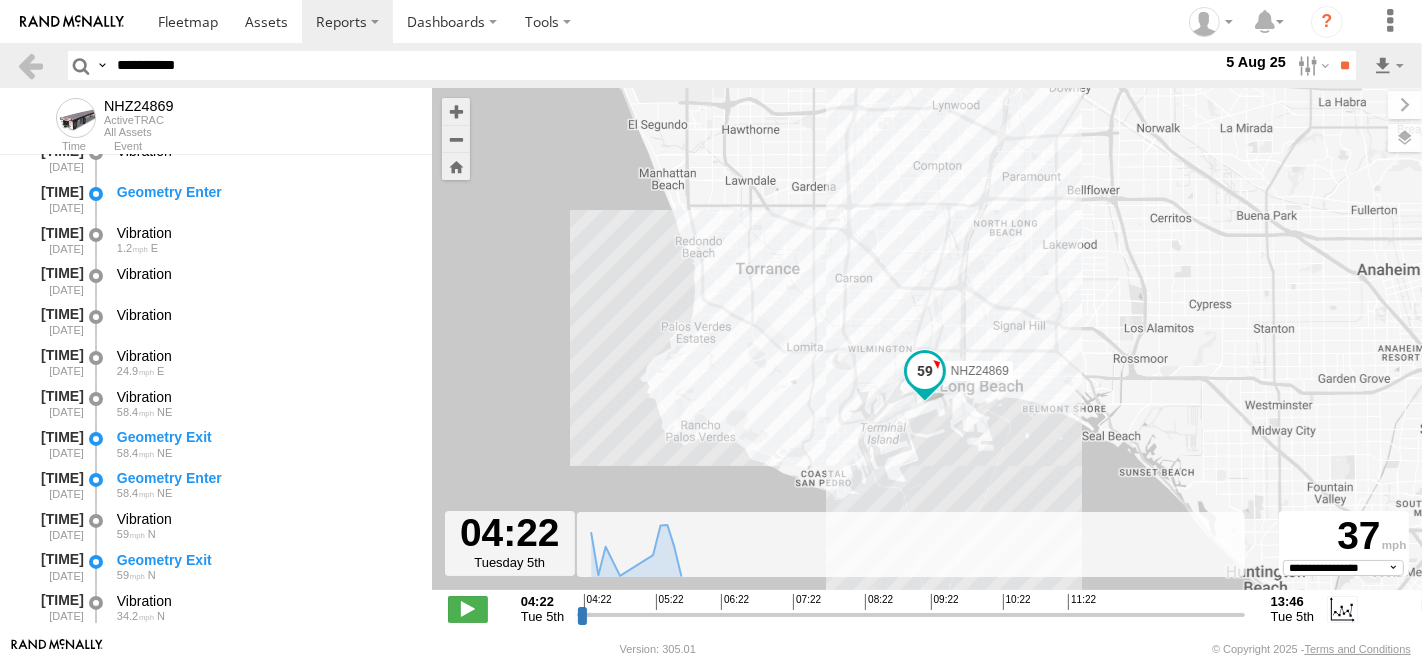 type on "**********" 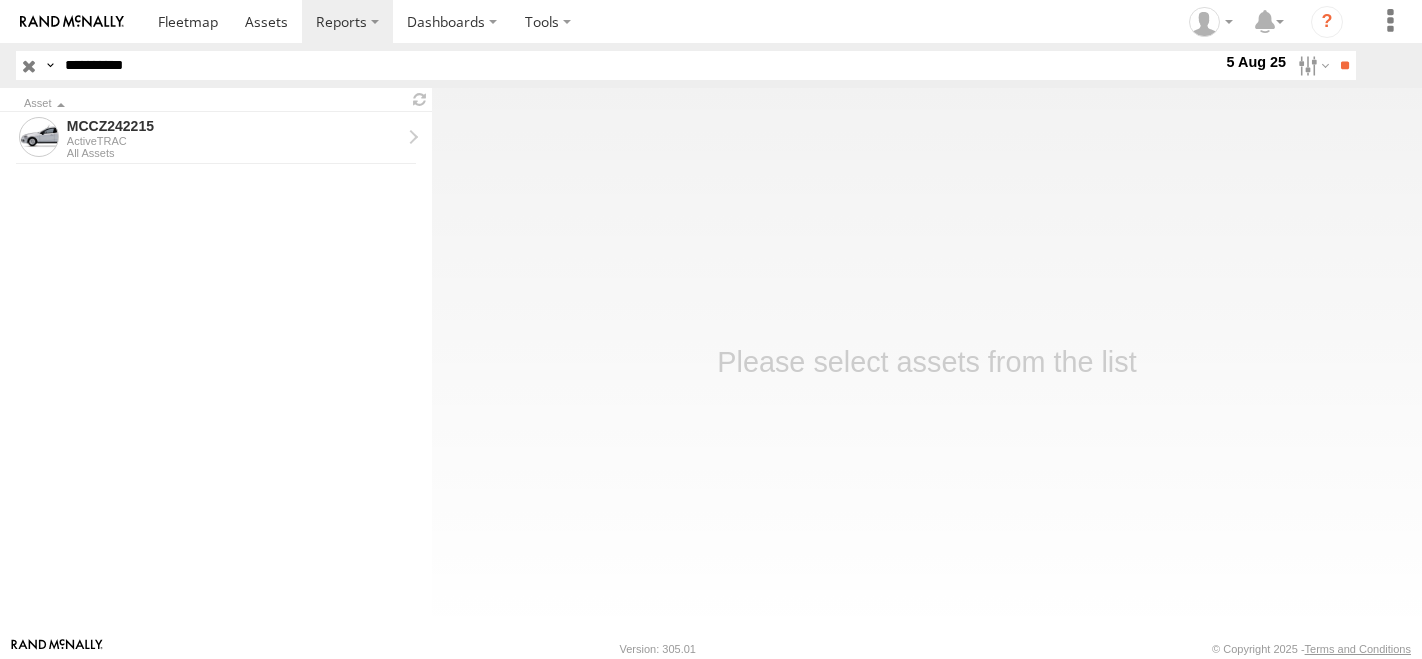 click on "ActiveTRAC" at bounding box center [234, 141] 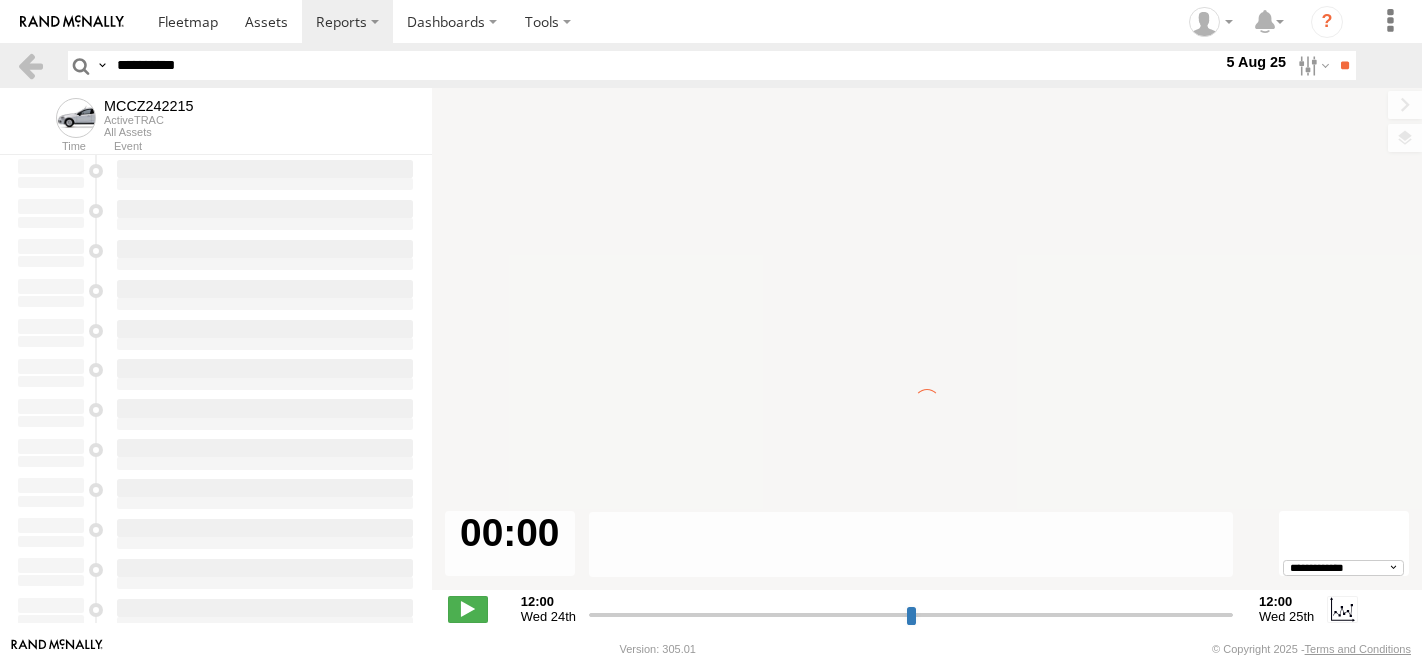 scroll, scrollTop: 0, scrollLeft: 0, axis: both 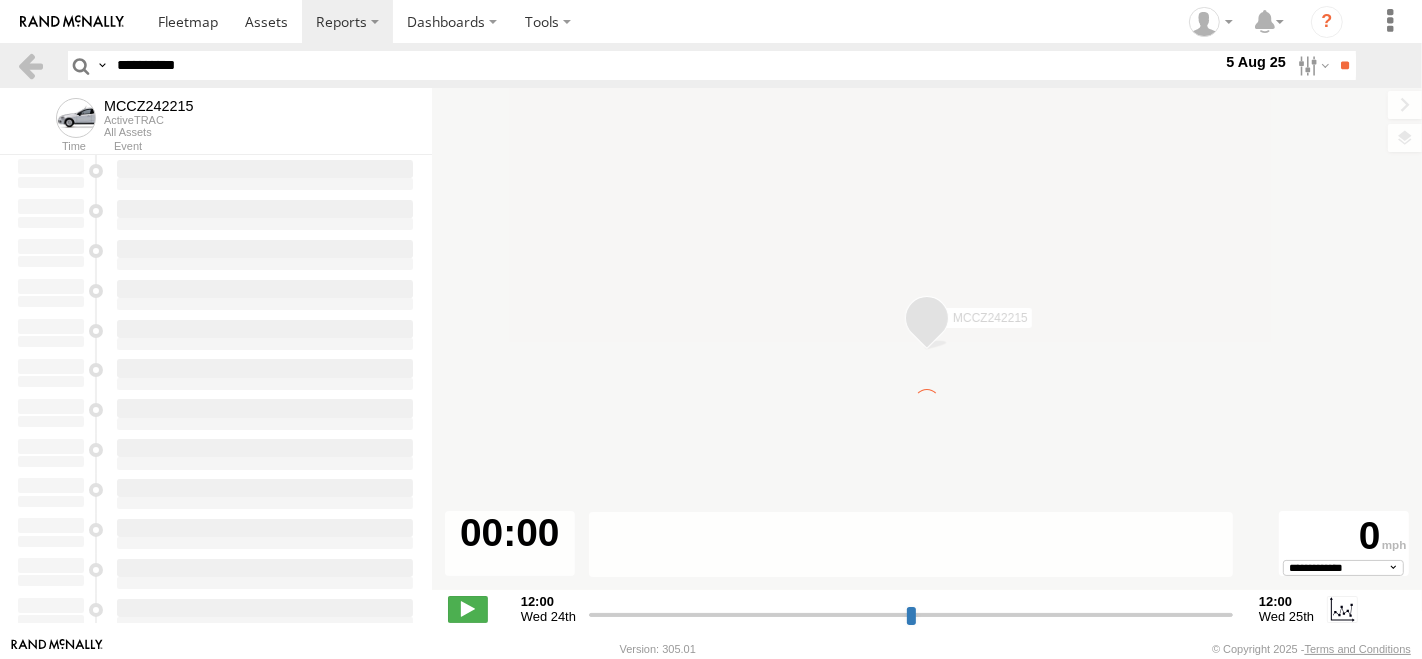 type on "**********" 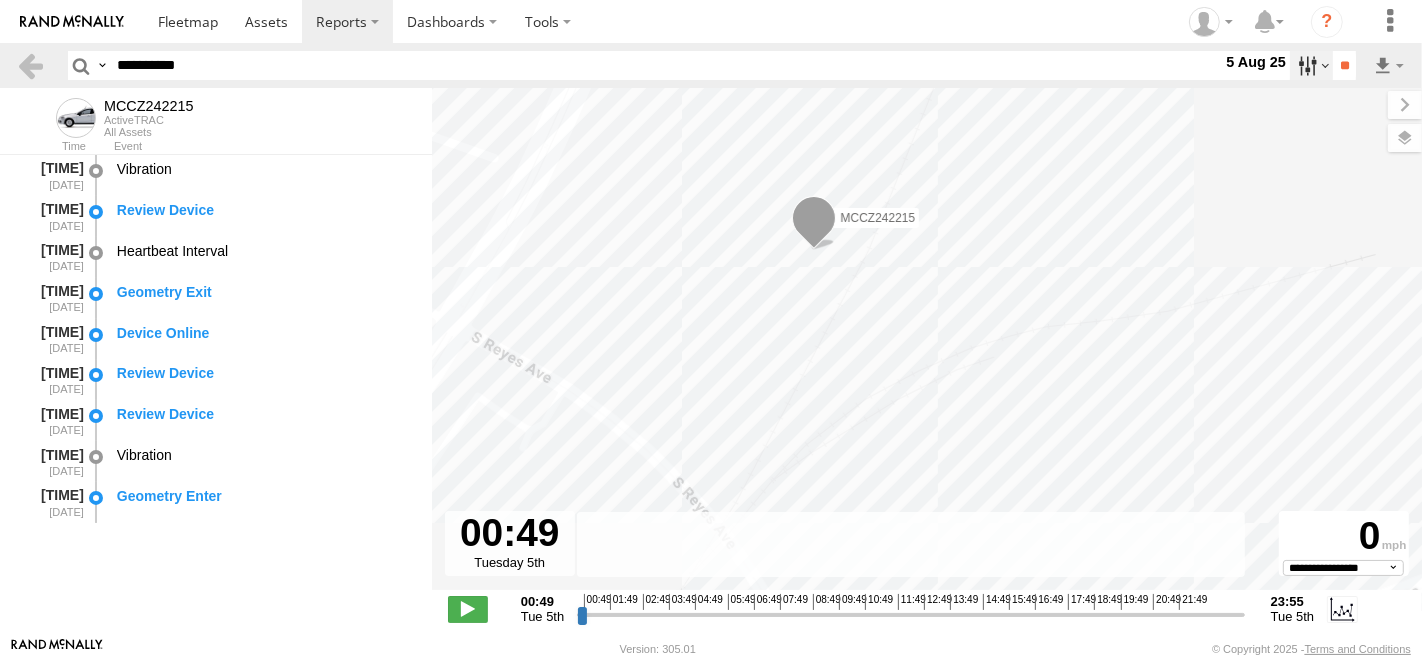 click at bounding box center (1311, 65) 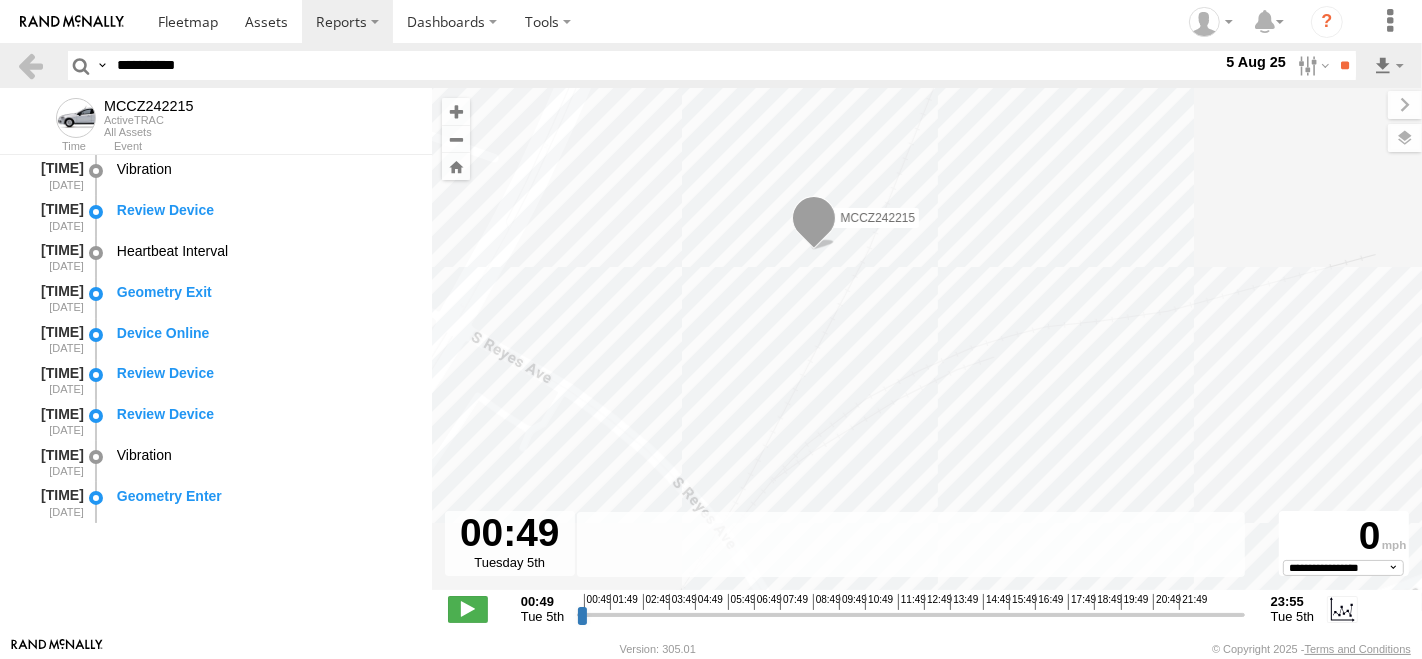 click at bounding box center [0, 0] 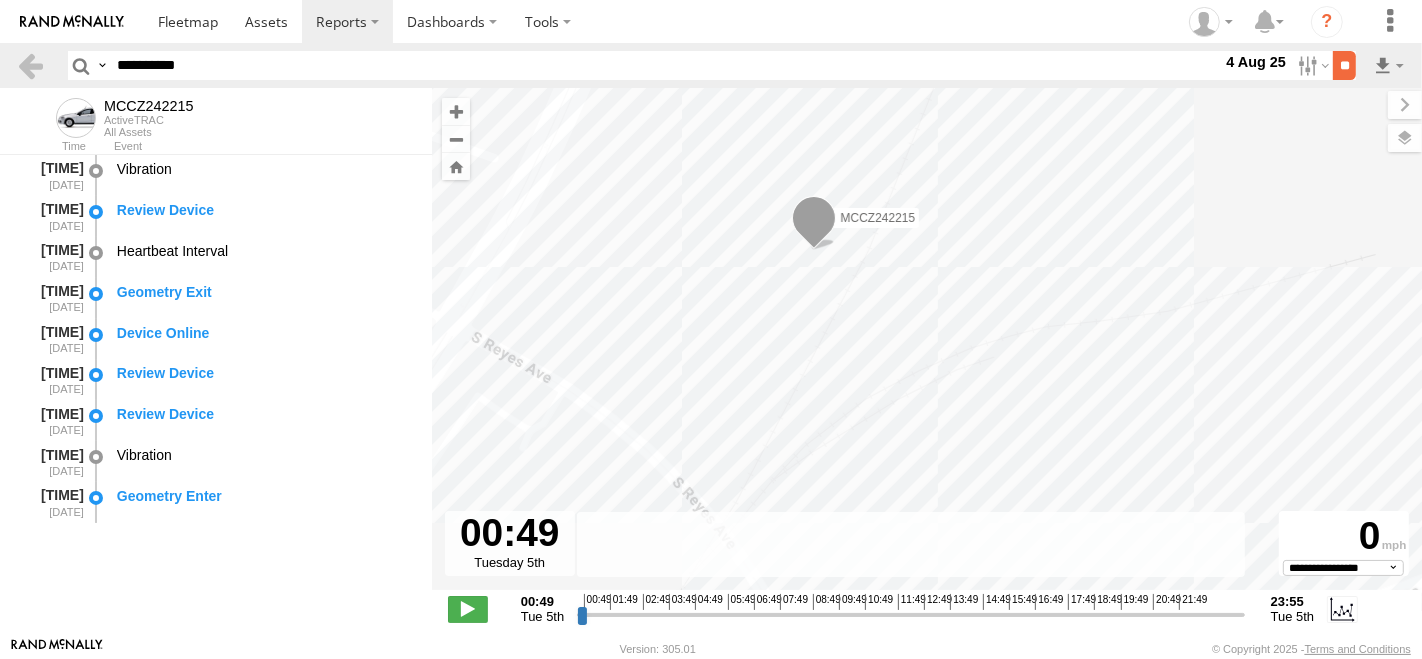 click on "**" at bounding box center [1344, 65] 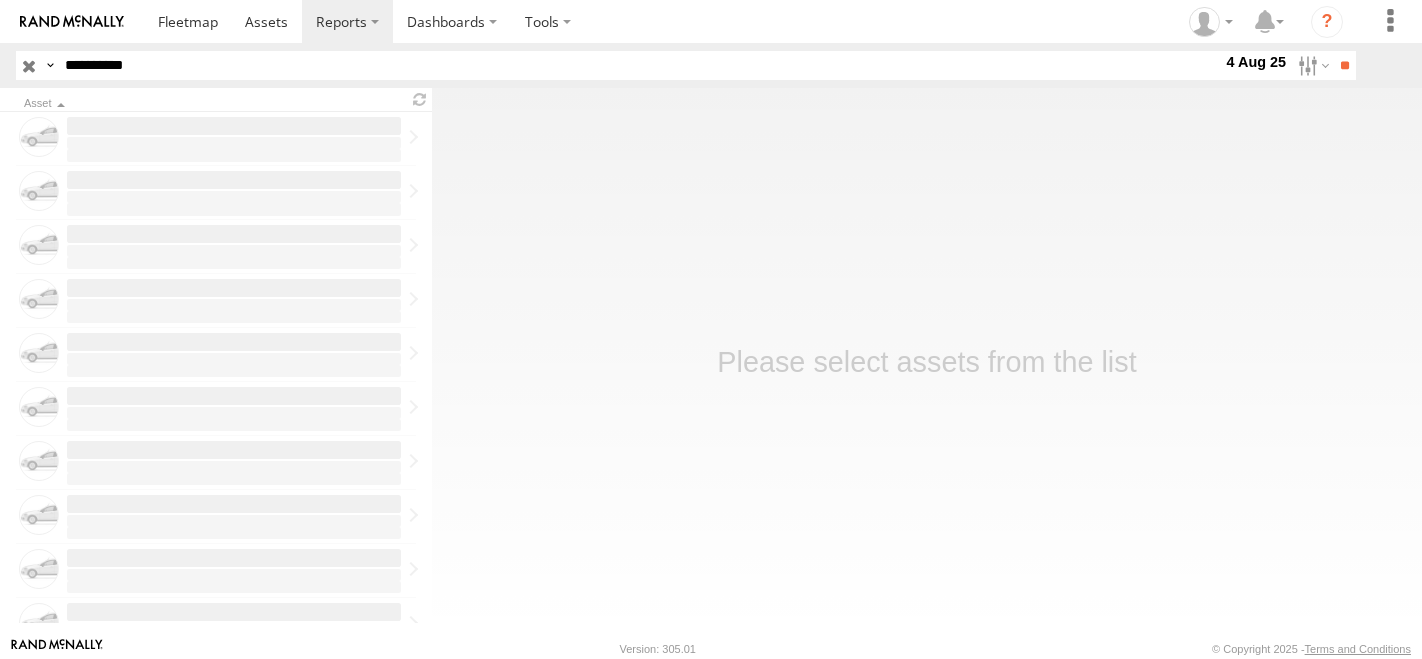 scroll, scrollTop: 0, scrollLeft: 0, axis: both 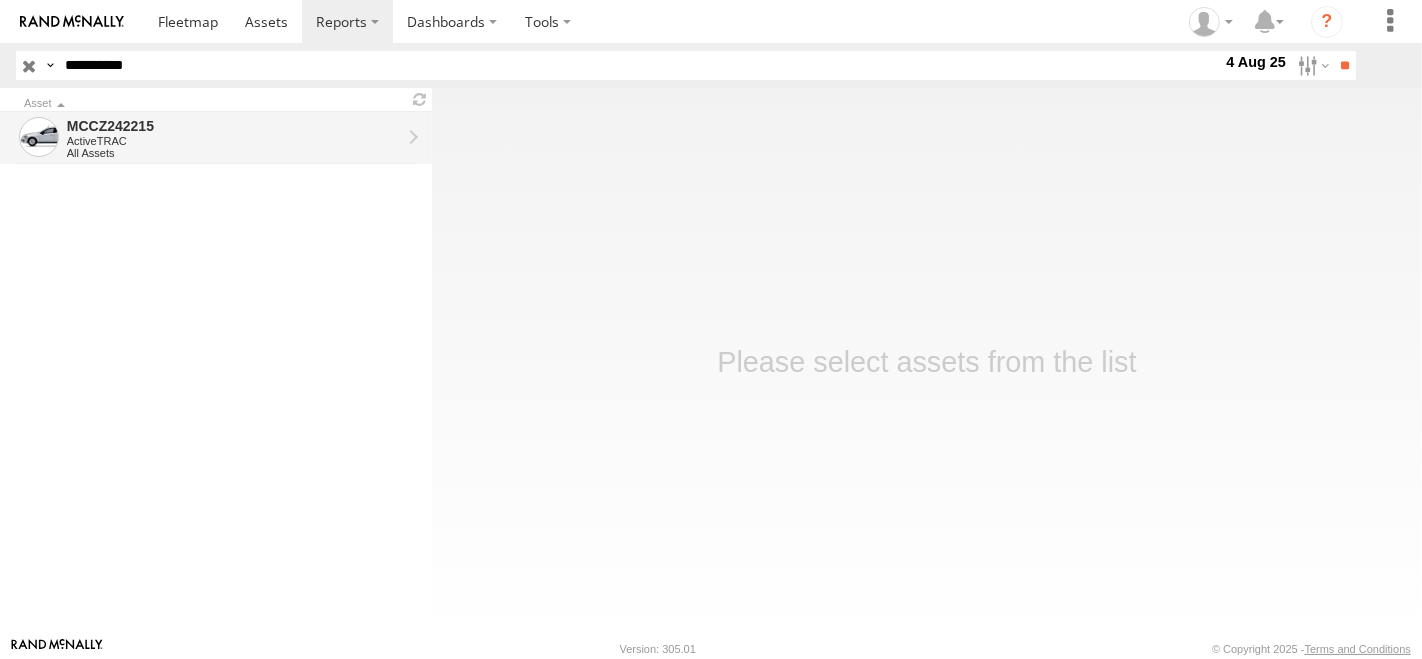 click on "ActiveTRAC" at bounding box center [234, 141] 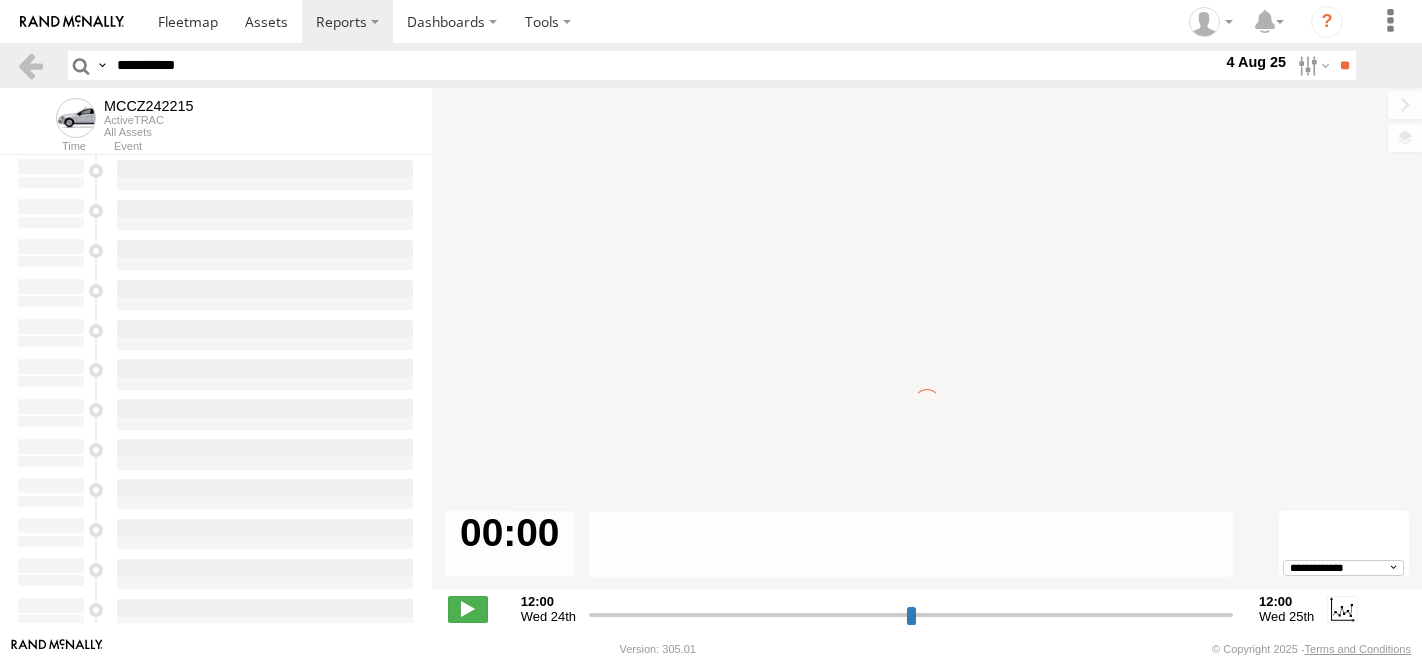 scroll, scrollTop: 0, scrollLeft: 0, axis: both 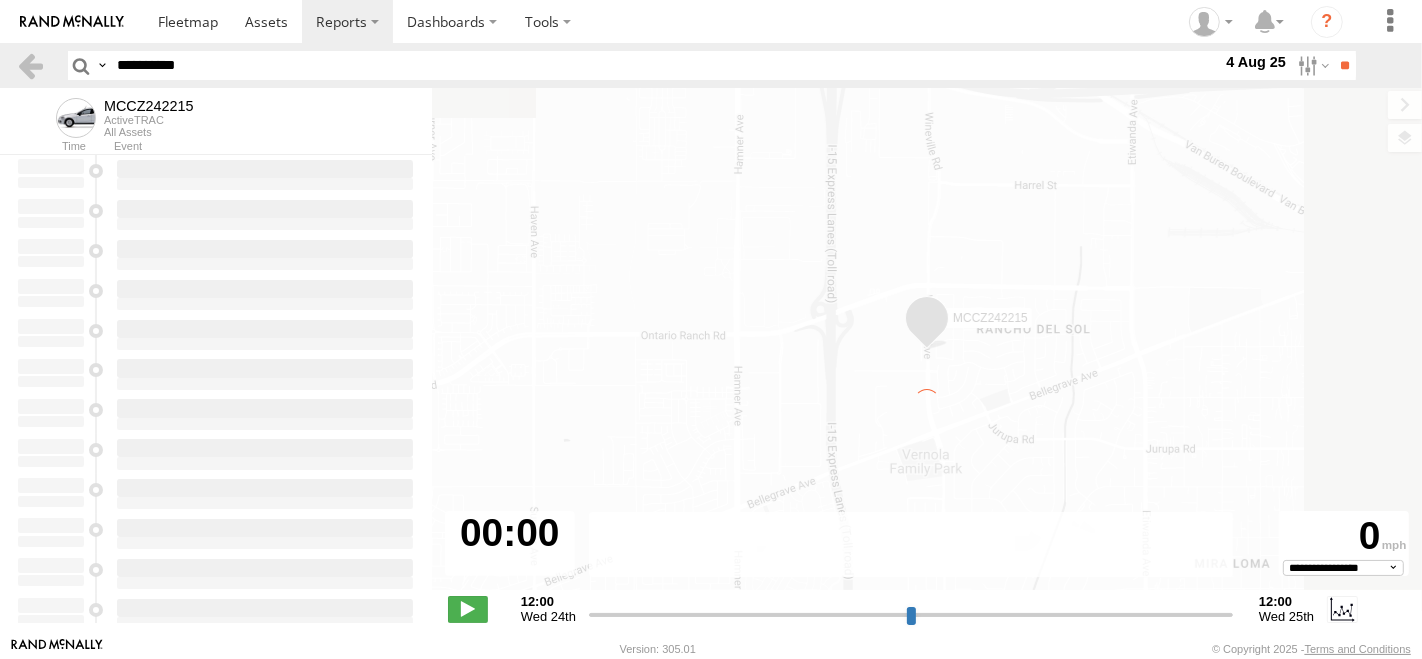 type on "**********" 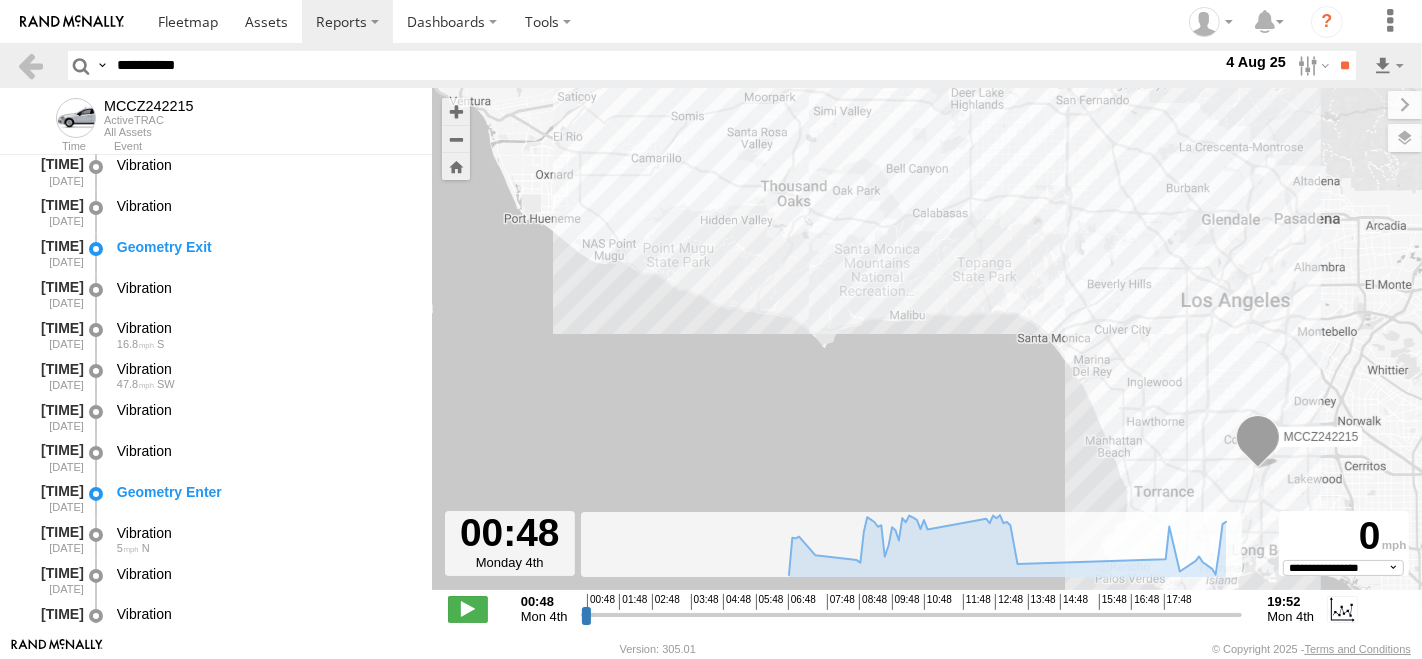 scroll, scrollTop: 2777, scrollLeft: 0, axis: vertical 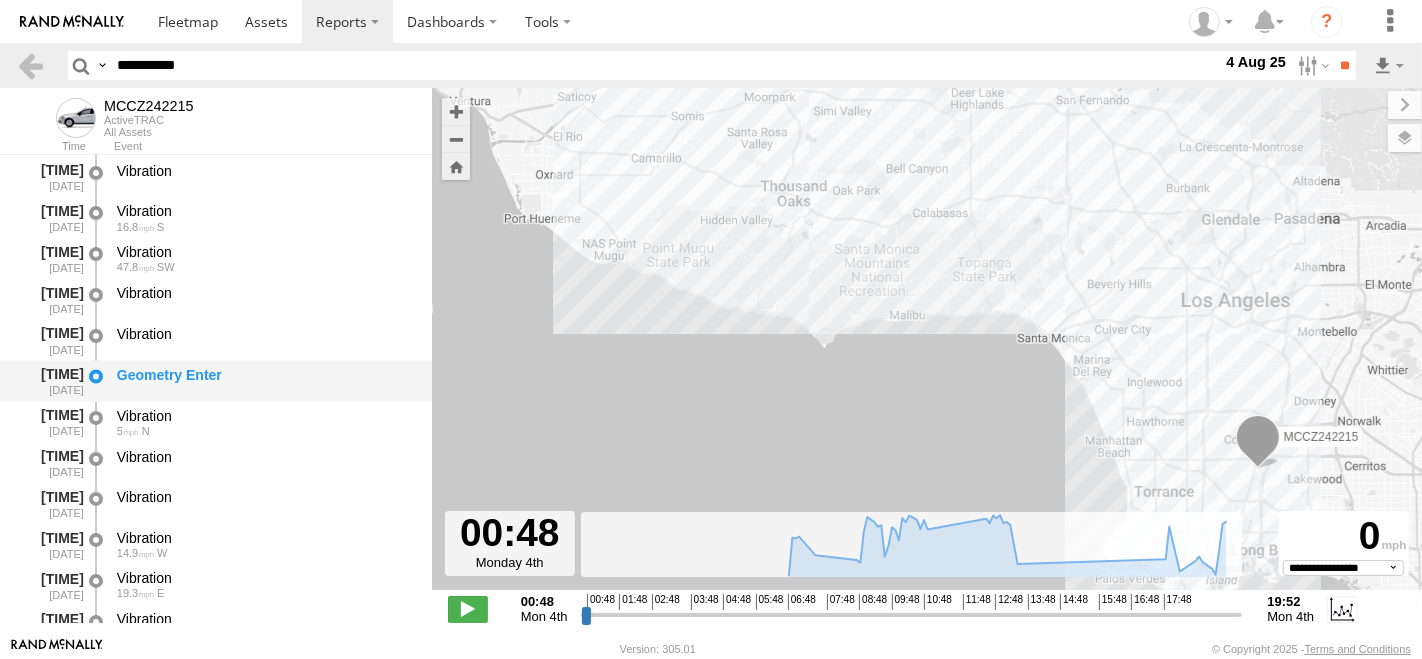 click on "Geometry Enter" at bounding box center [265, 375] 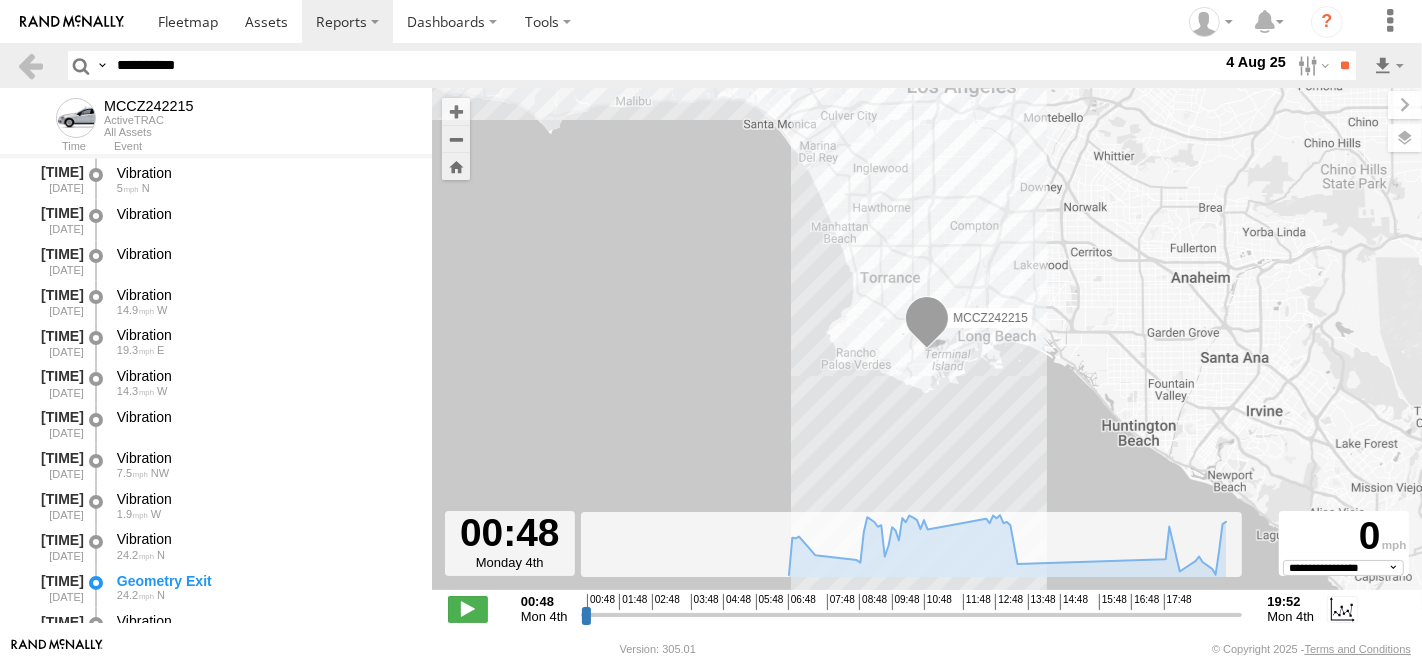 scroll, scrollTop: 3111, scrollLeft: 0, axis: vertical 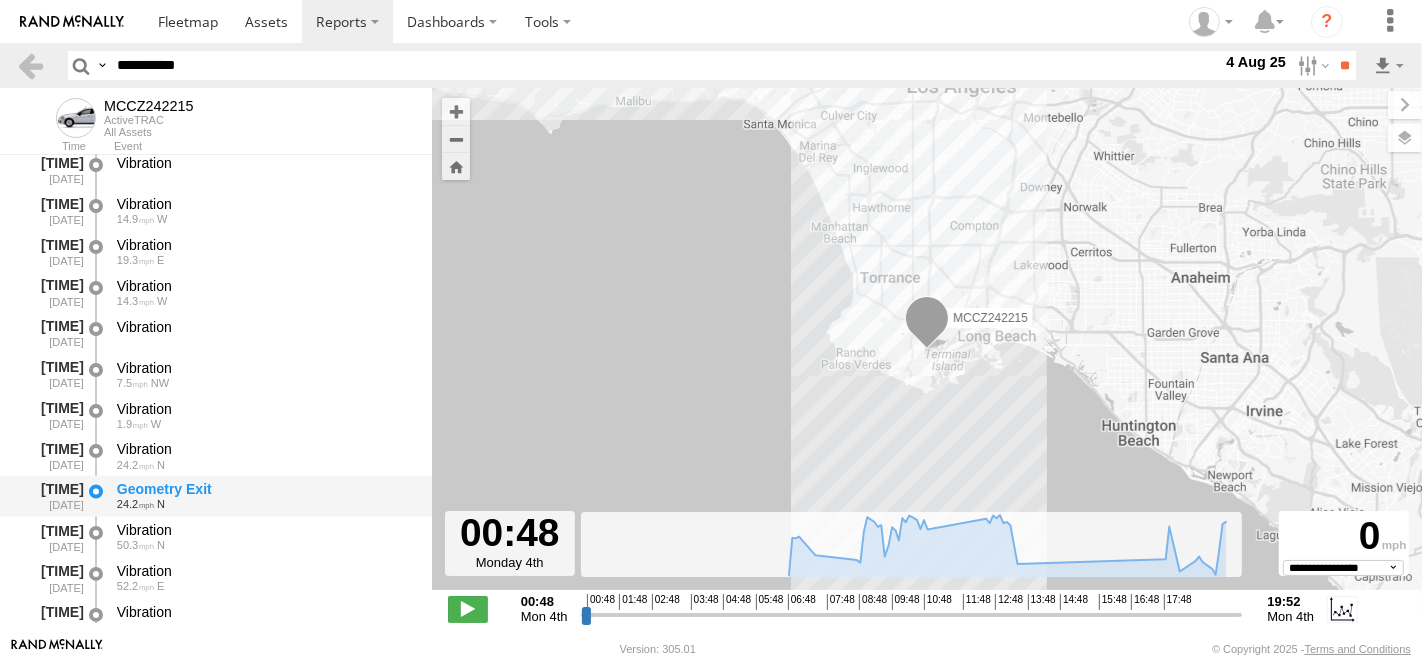 click on "Geometry Exit
24.2
N" at bounding box center (265, 496) 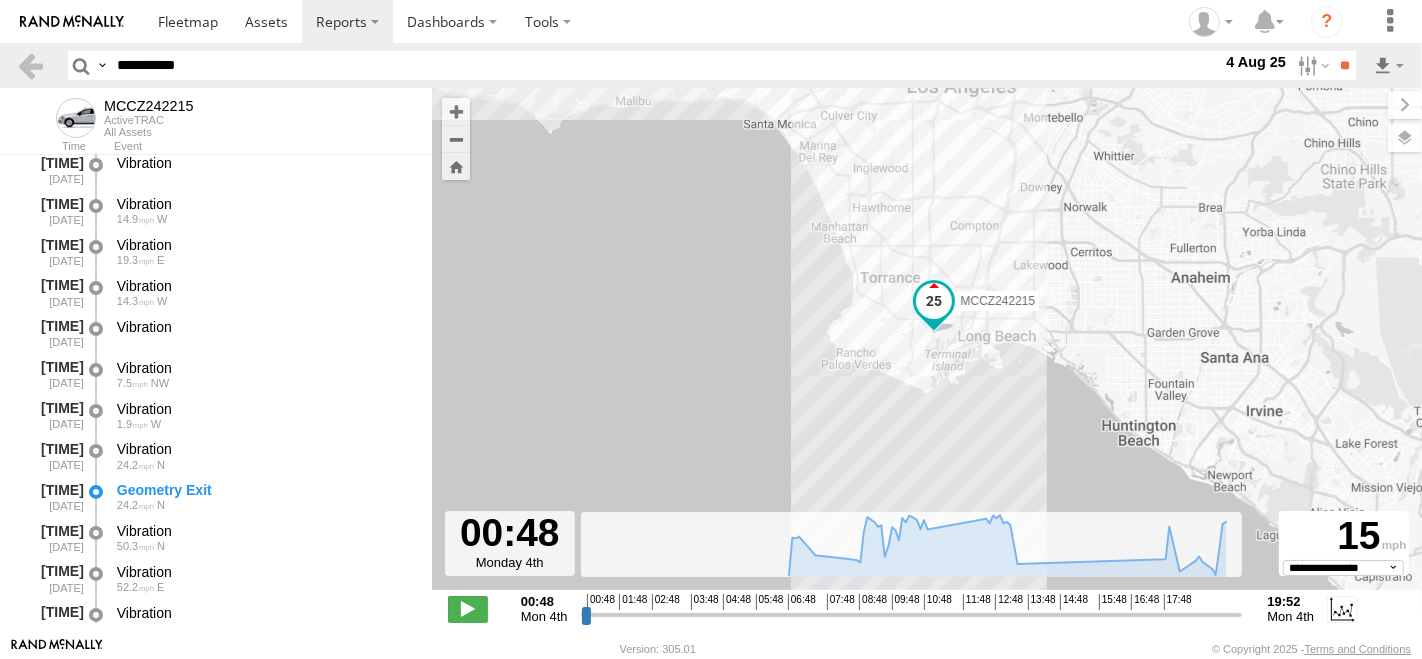 click on "**********" at bounding box center (665, 65) 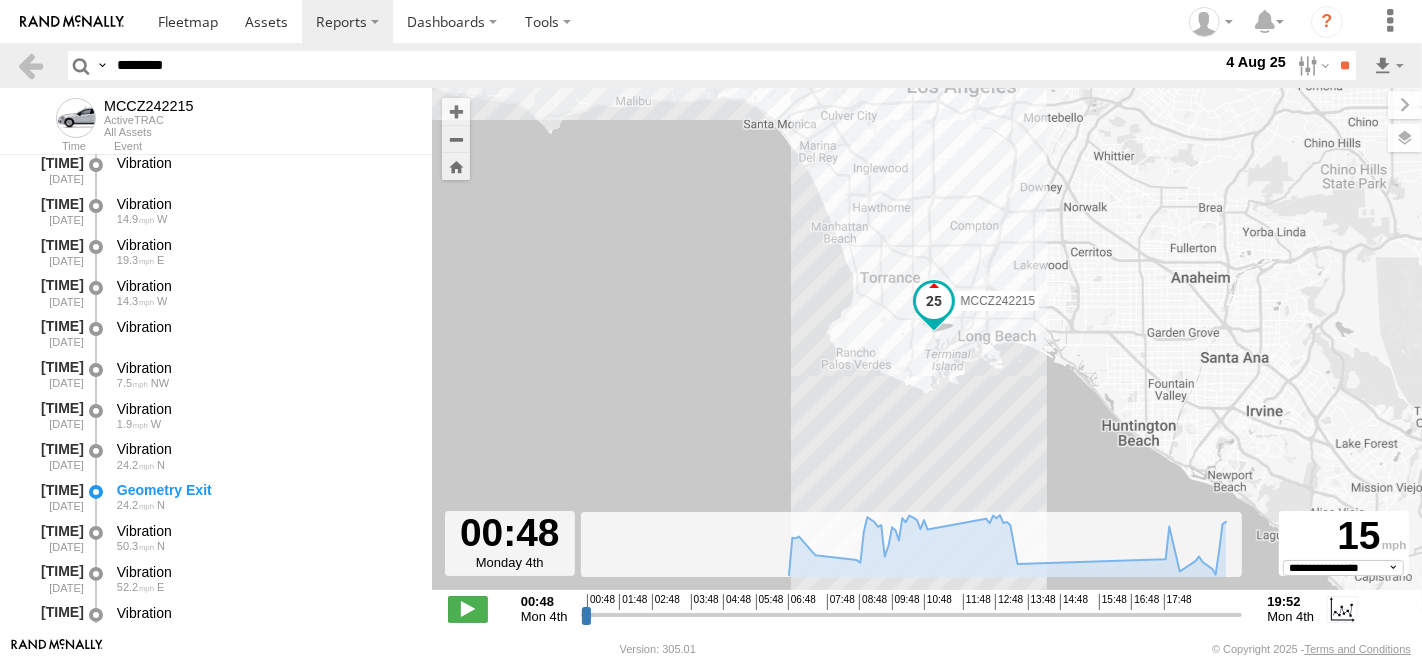 type on "********" 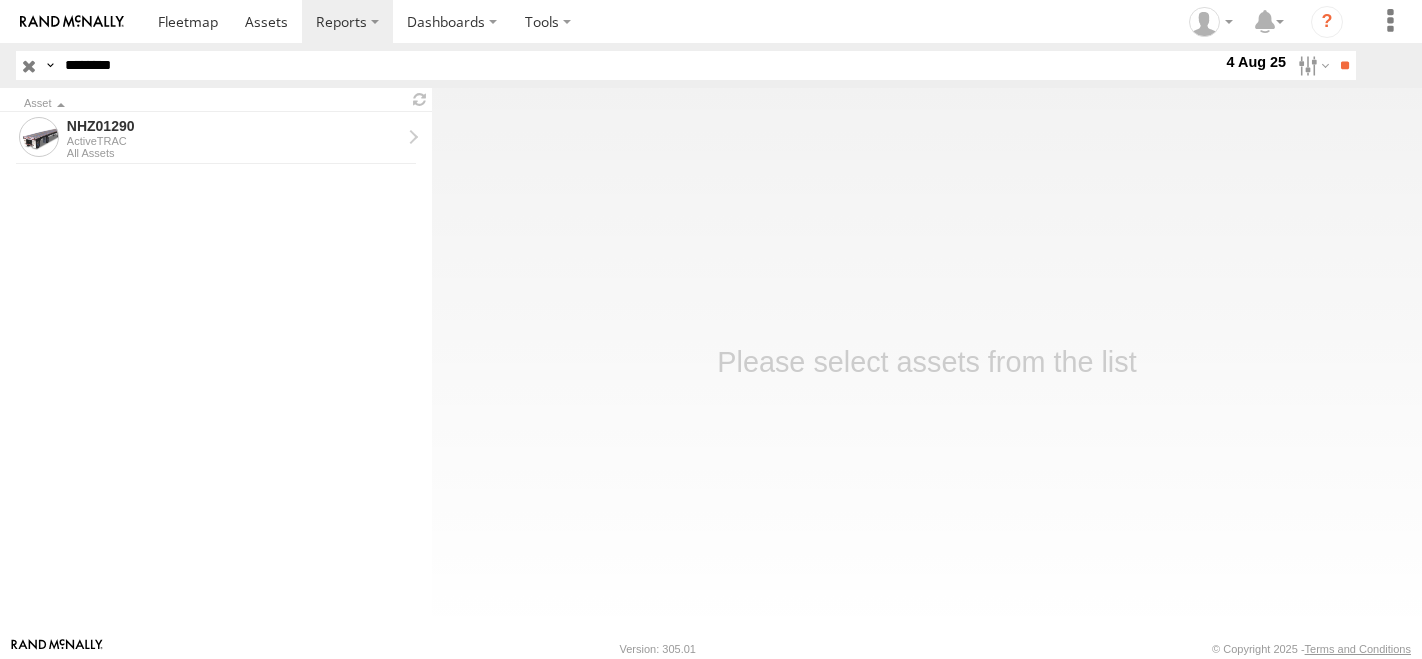 click at bounding box center (1311, 65) 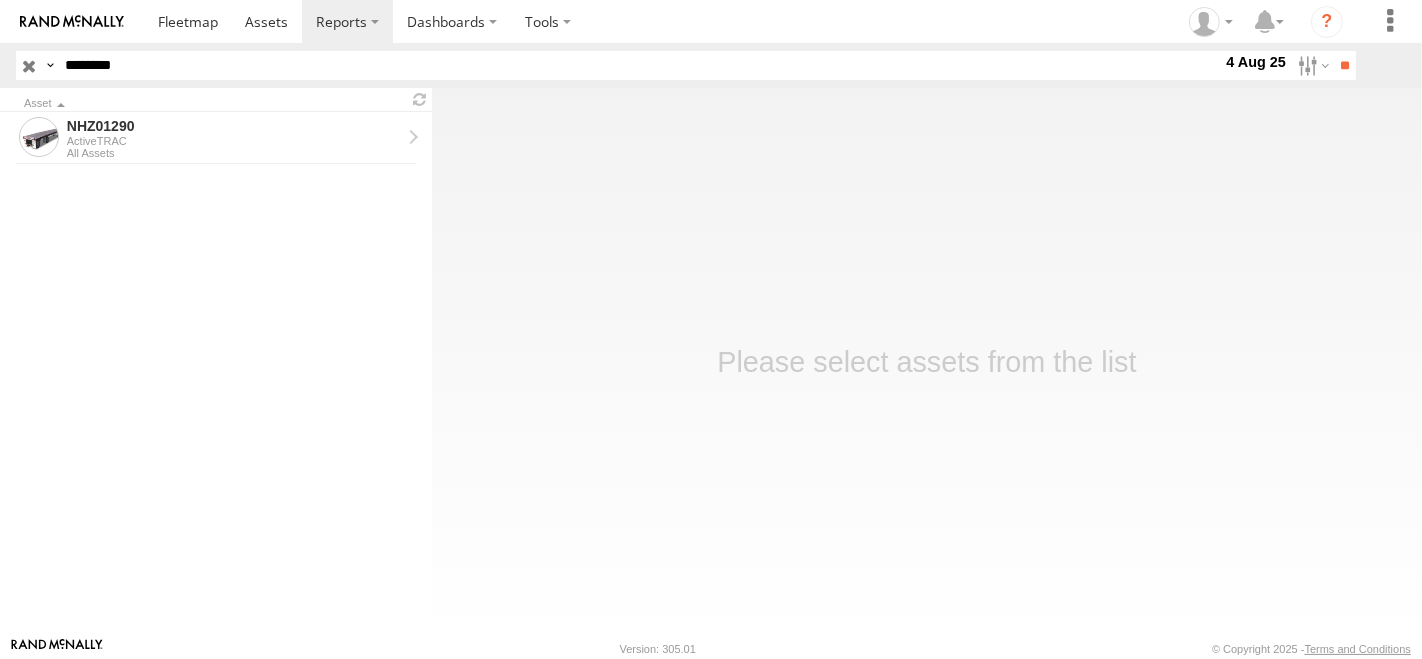 click at bounding box center (0, 0) 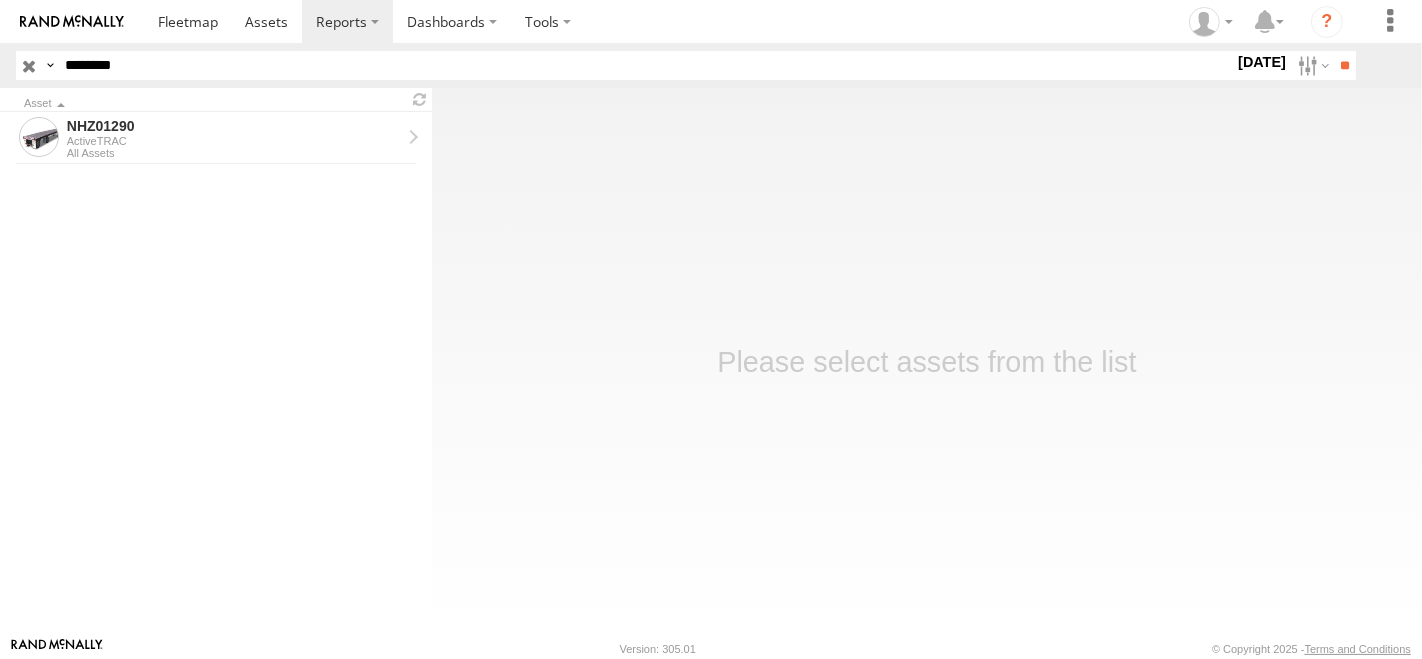 click on "Search Query
Asset ID
Asset Label
Registration
Manufacturer
Model
VIN" at bounding box center (711, 65) 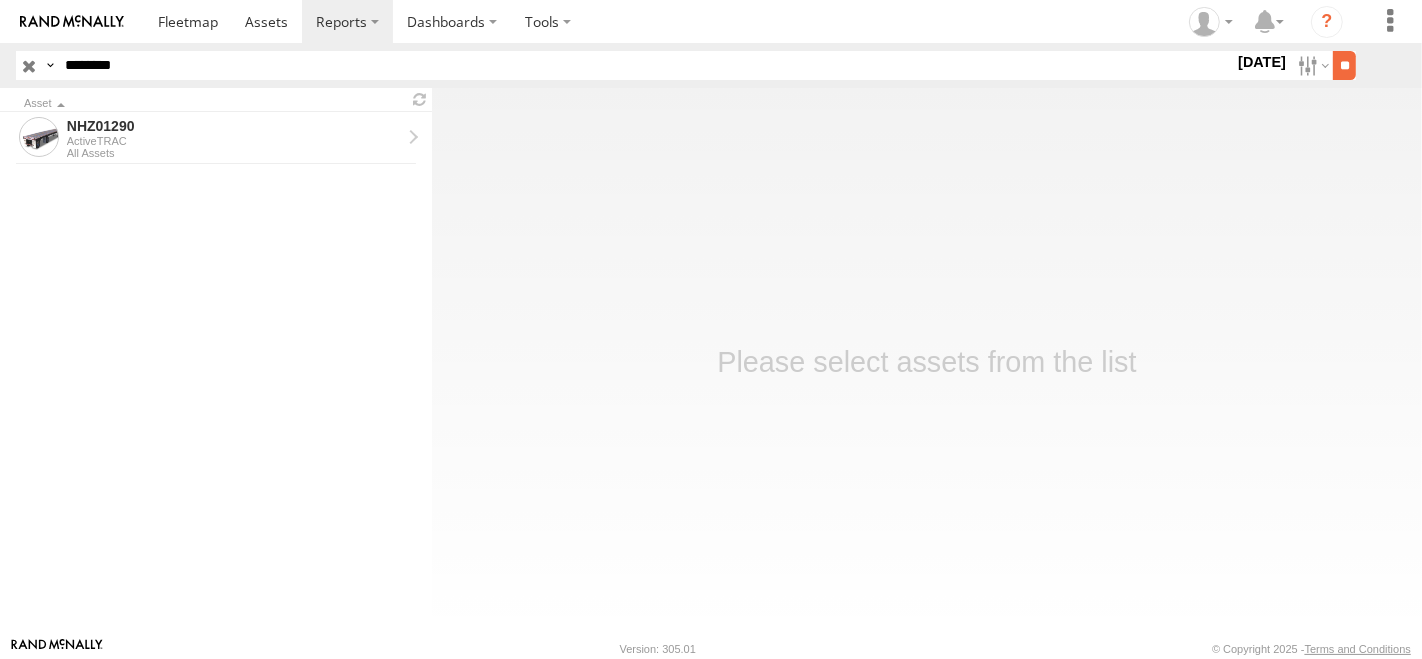 click on "**" at bounding box center [1344, 65] 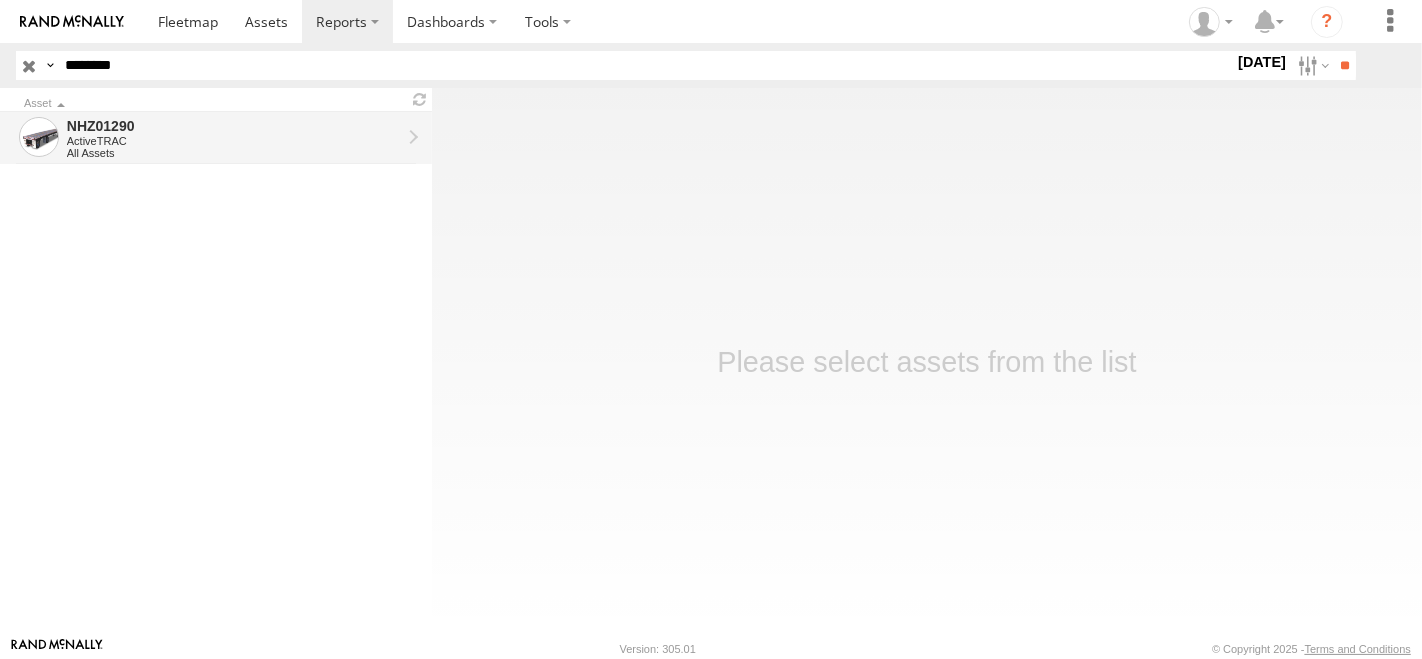 click on "ActiveTRAC" at bounding box center [234, 141] 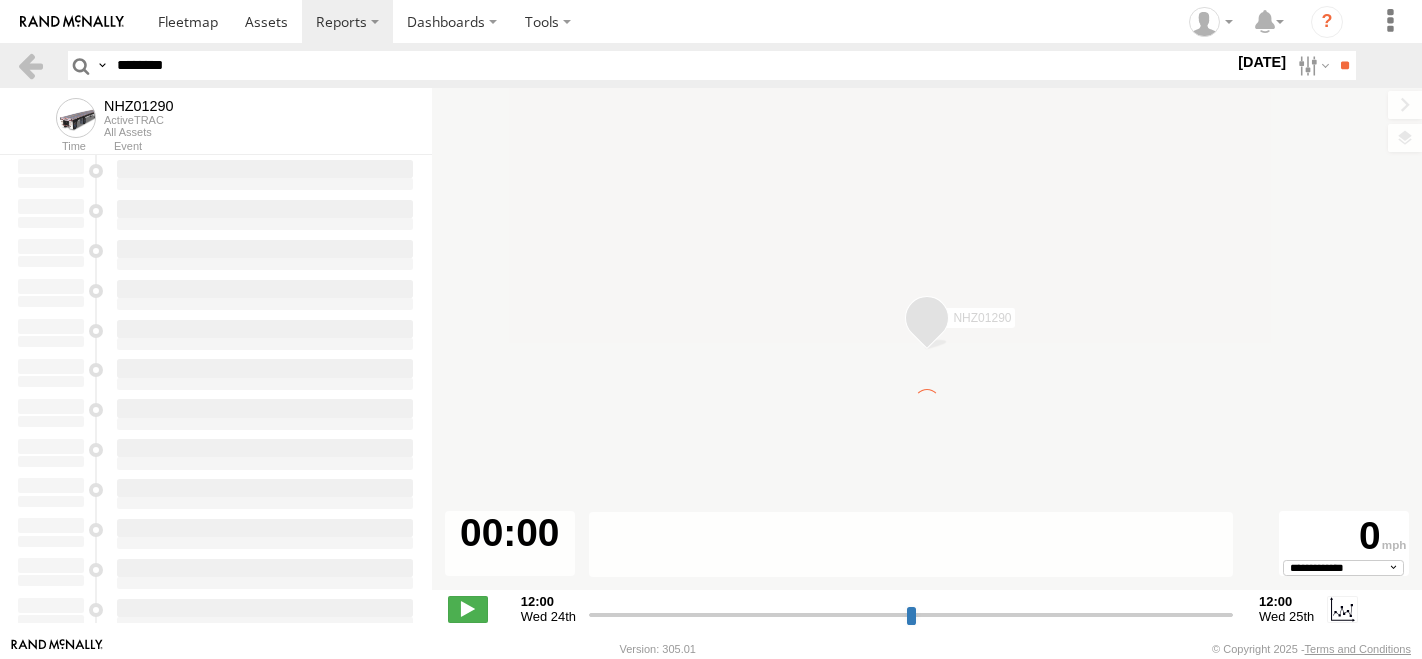 scroll, scrollTop: 0, scrollLeft: 0, axis: both 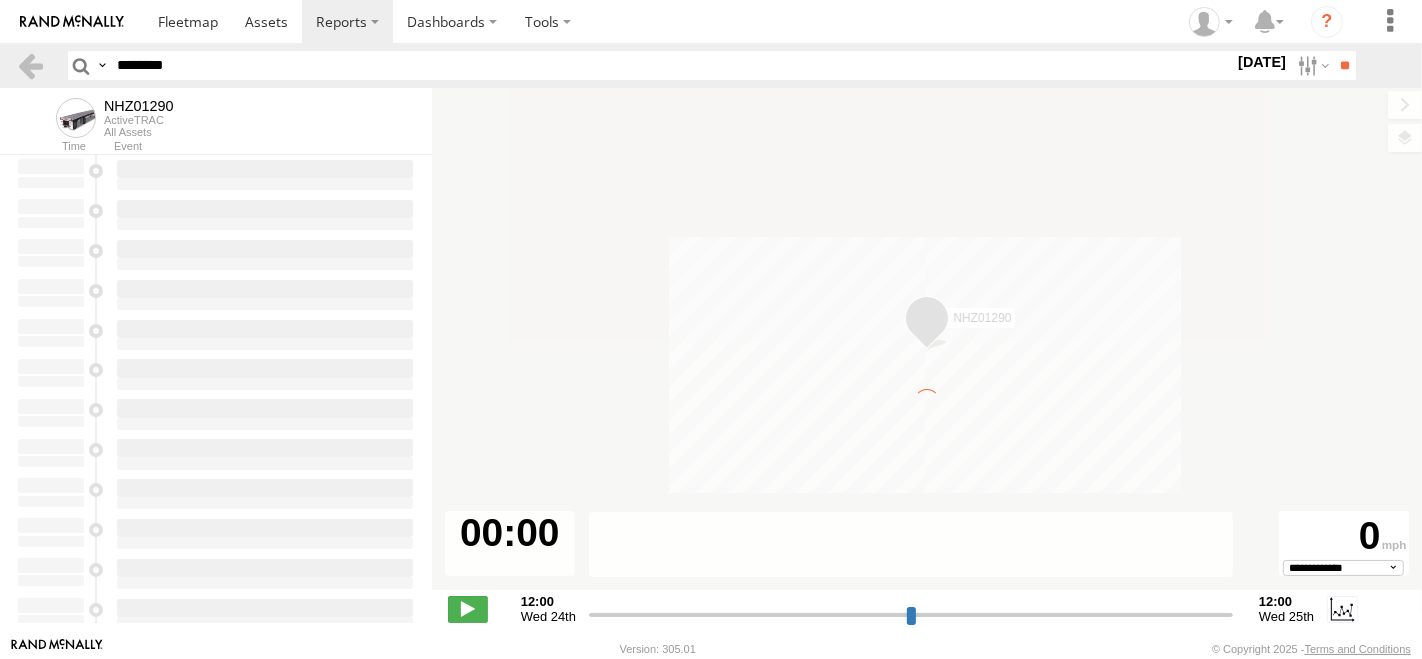 type on "**********" 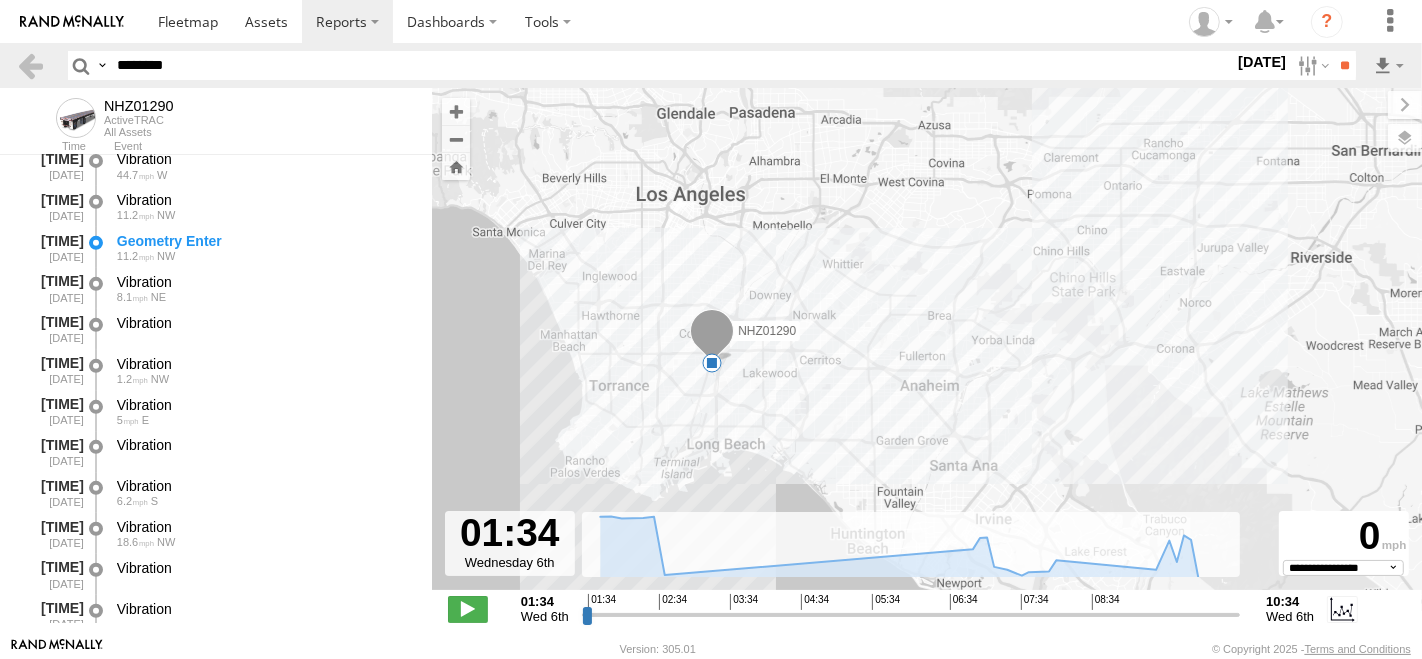 scroll, scrollTop: 777, scrollLeft: 0, axis: vertical 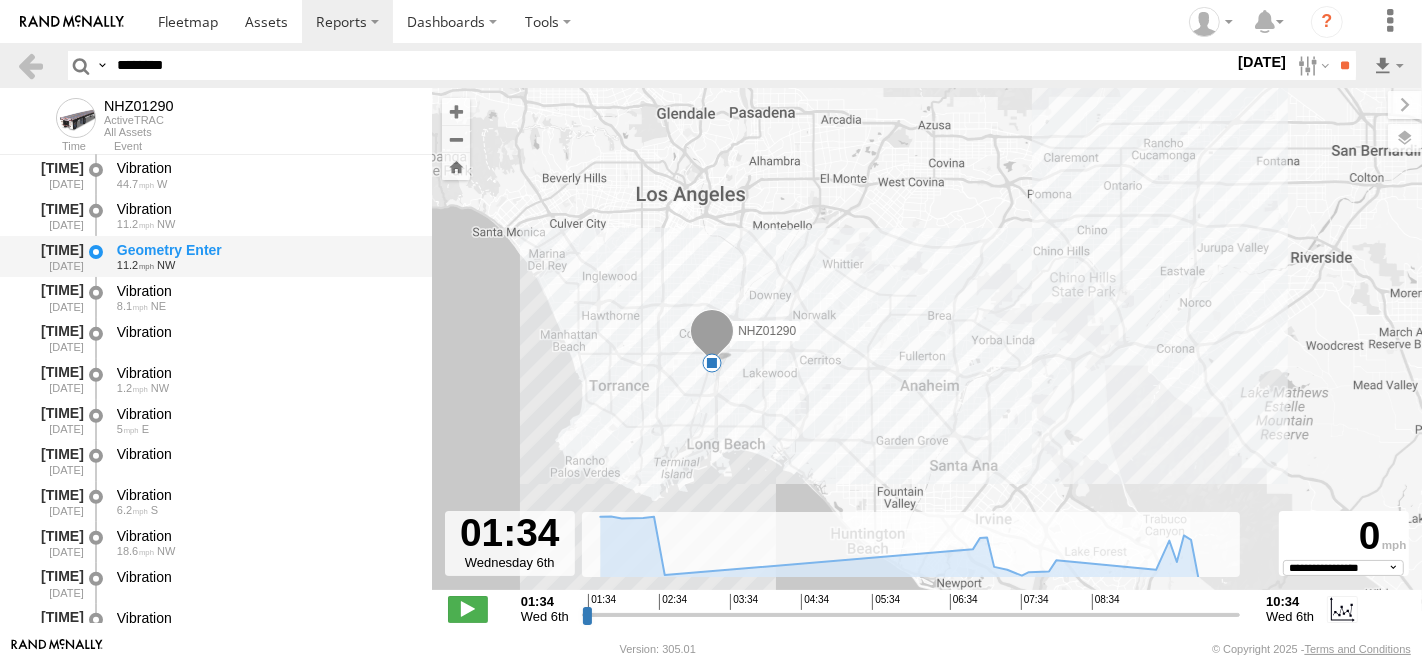 click on "Geometry Enter" at bounding box center [265, 250] 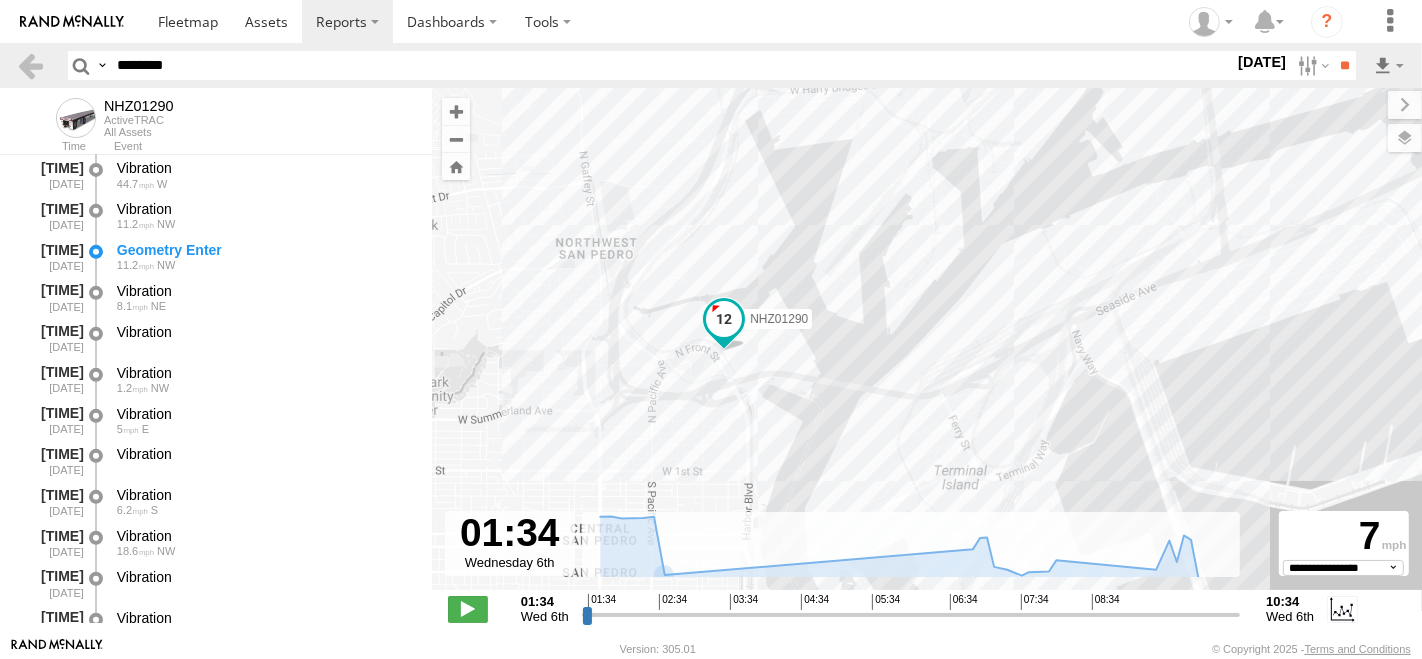 click on "NHZ01290 02:45 Wed" at bounding box center (927, 349) 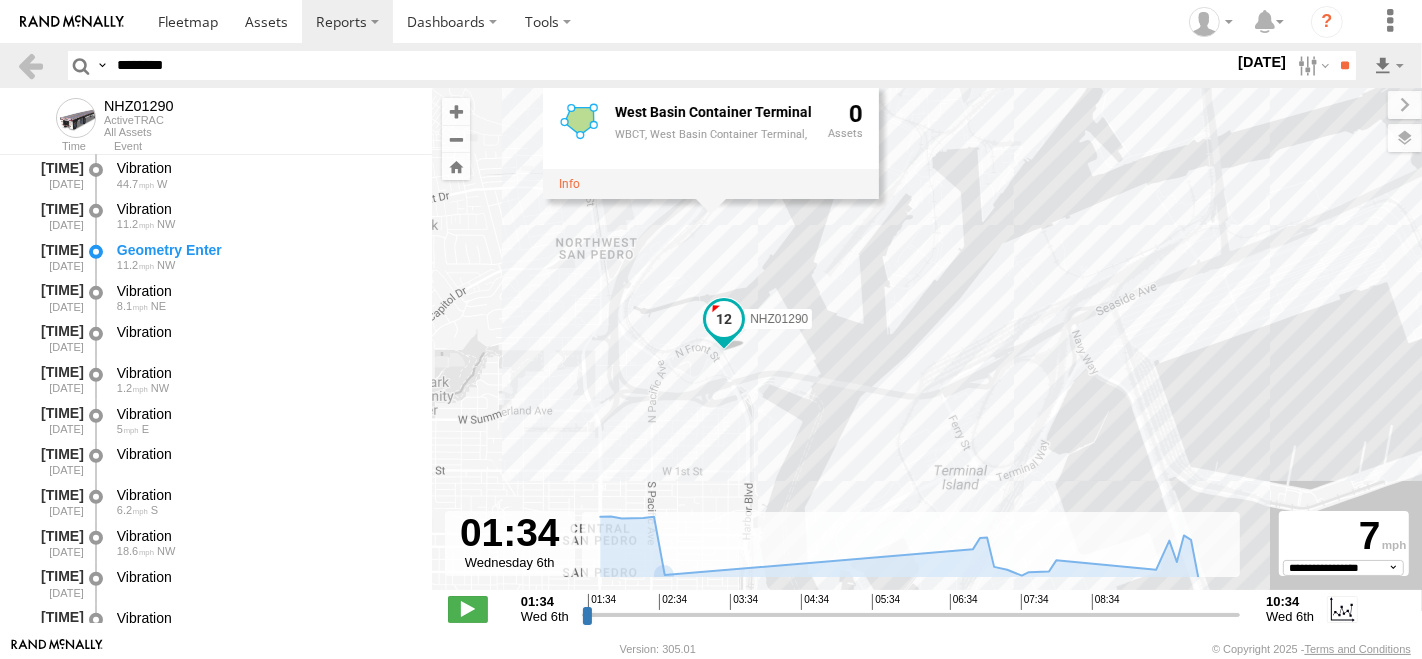 click on "NHZ01290 02:45 Wed West Basin Container Terminal WBCT, West Basin Container Terminal, 0" at bounding box center [927, 349] 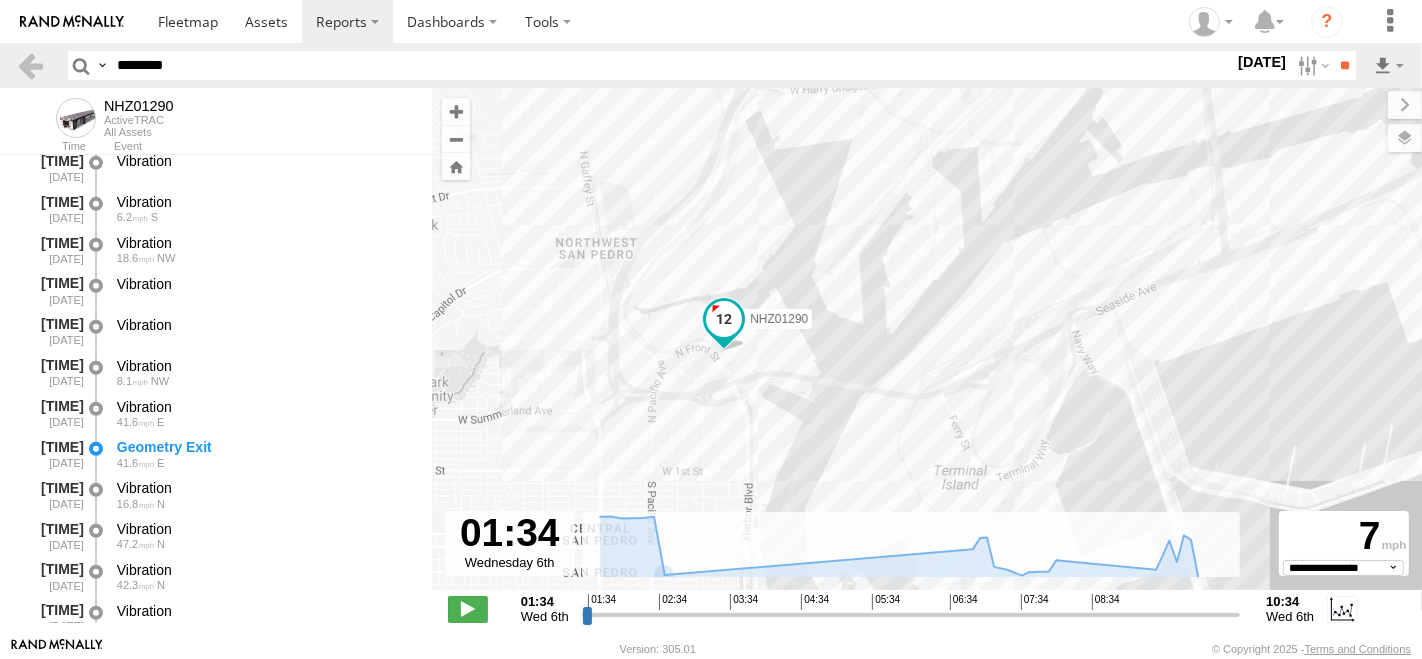 scroll, scrollTop: 1111, scrollLeft: 0, axis: vertical 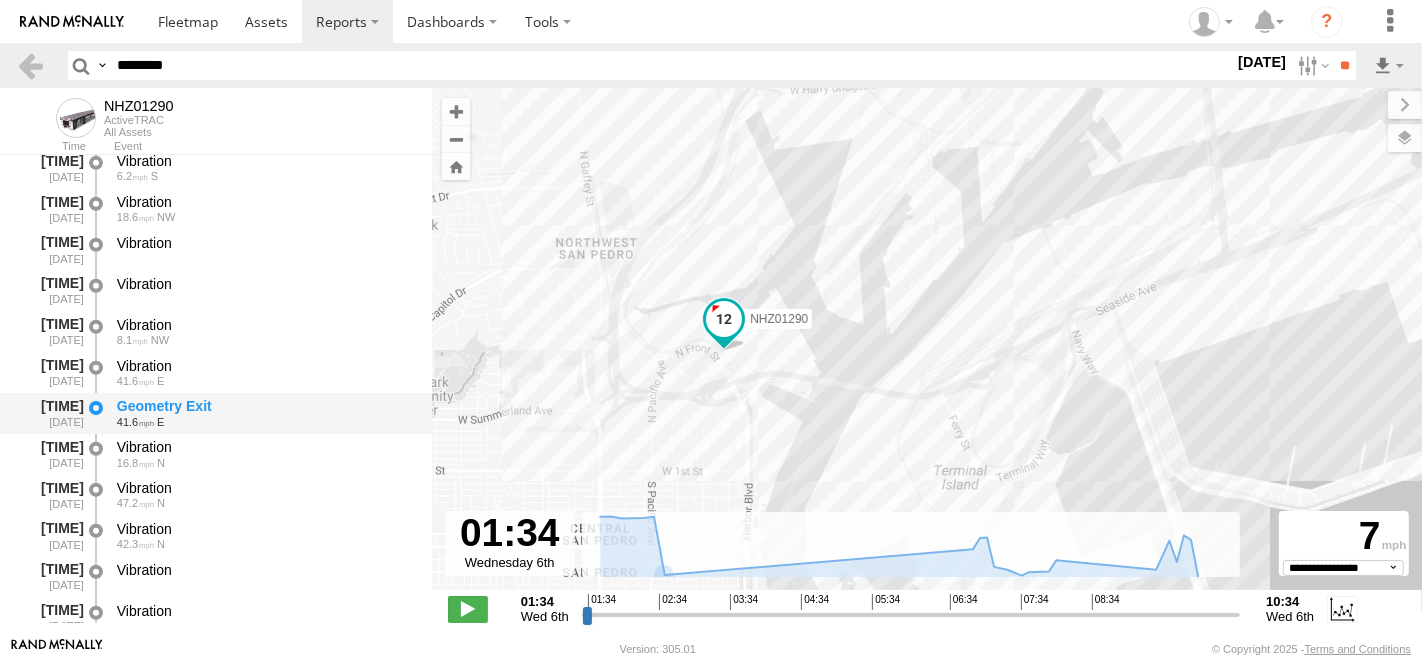 click on "Geometry Exit" at bounding box center [265, 406] 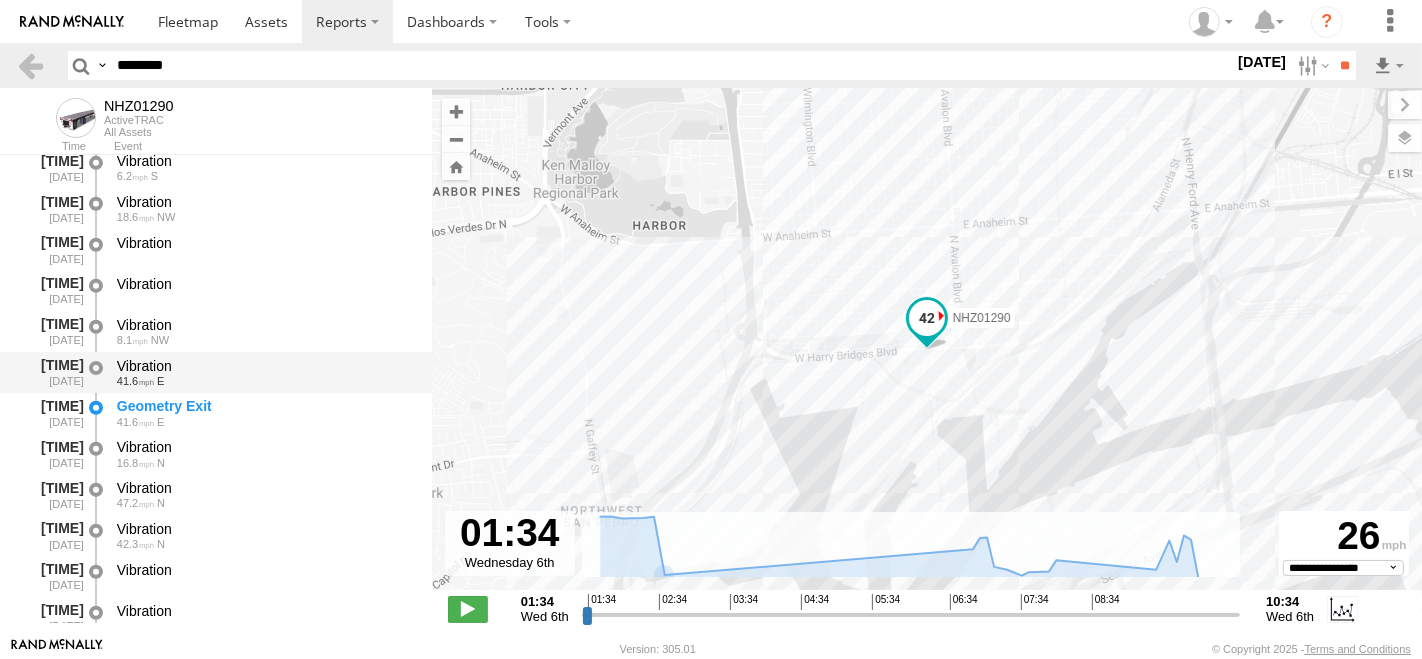 click on "Vibration" at bounding box center [265, 366] 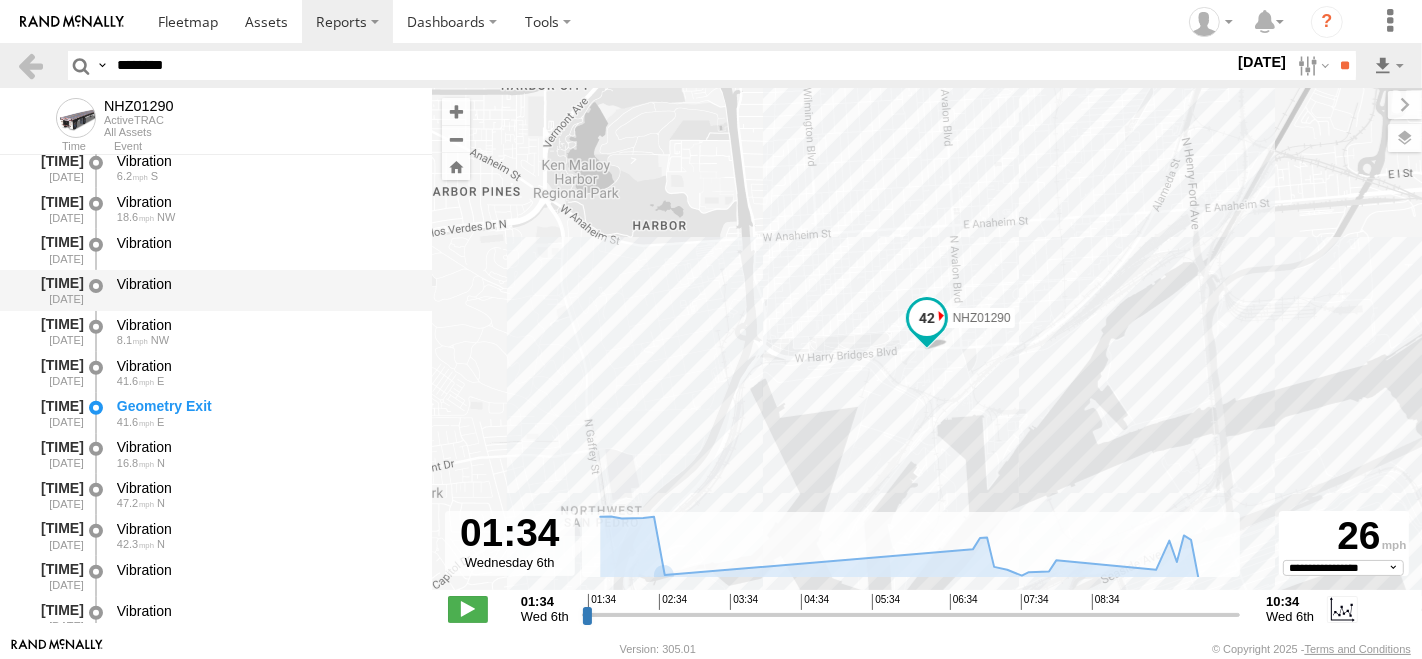 click on "Vibration" at bounding box center (265, 284) 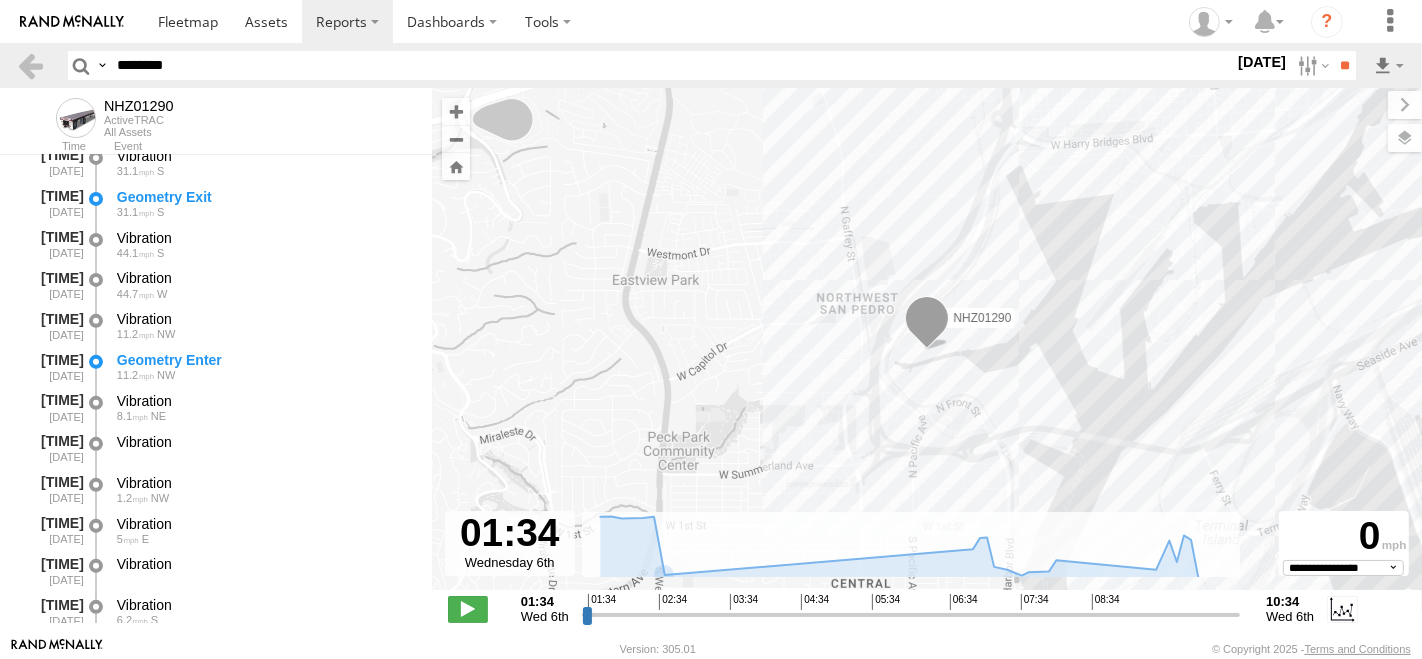scroll, scrollTop: 666, scrollLeft: 0, axis: vertical 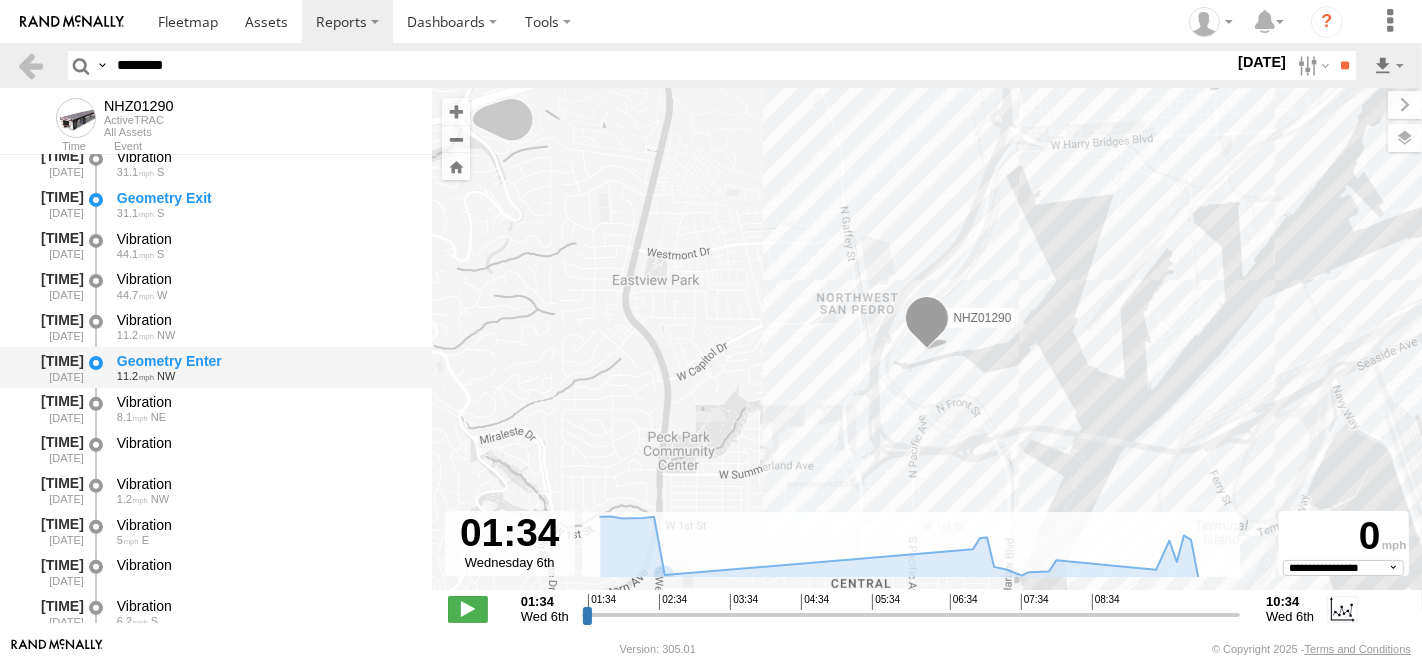 click on "Geometry Enter" at bounding box center [265, 361] 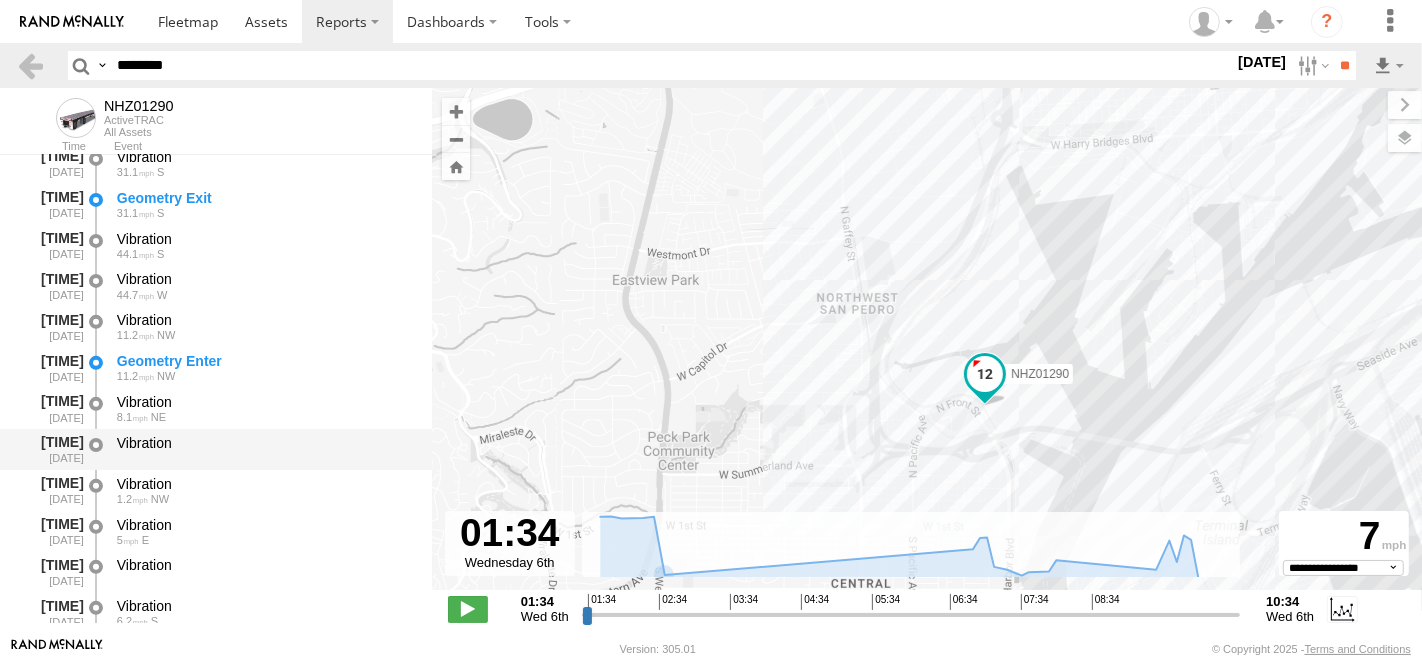 click on "Vibration" at bounding box center (265, 449) 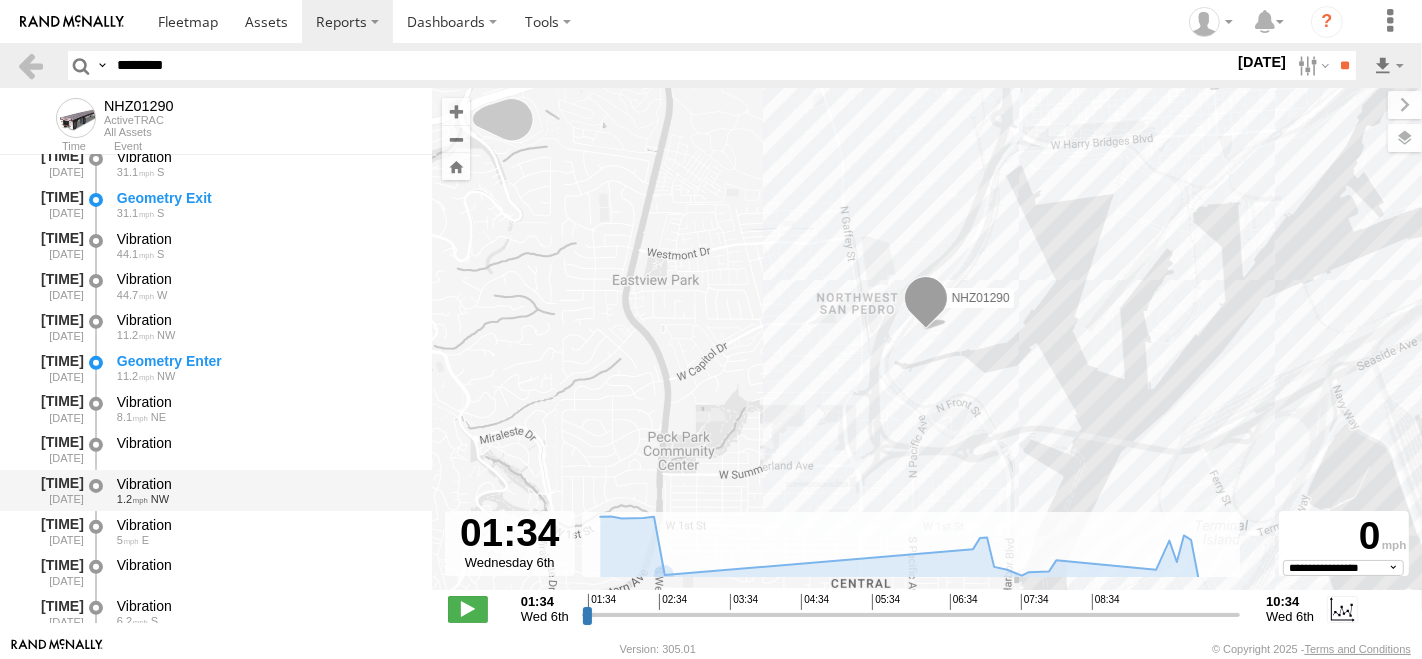 click on "Vibration" at bounding box center (265, 484) 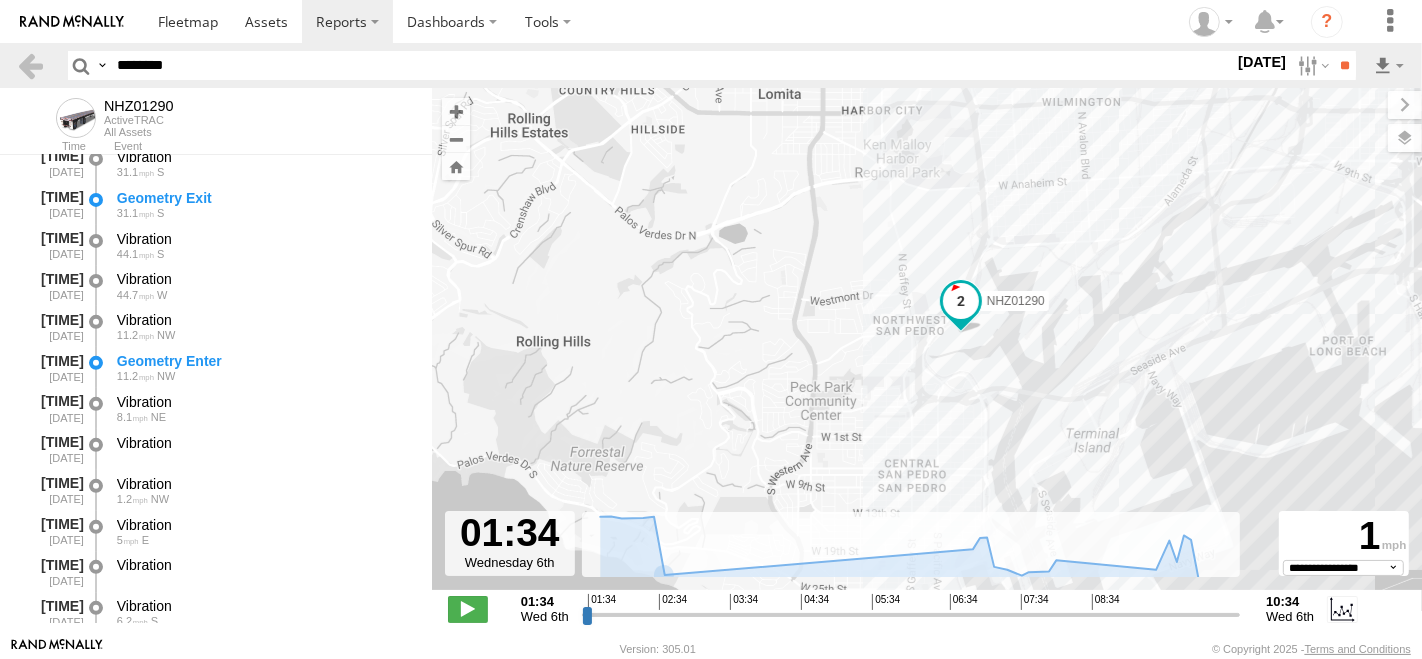 click on "Search Query
Asset ID
Asset Label
Registration
Manufacturer
Model
VIN
Job ID" at bounding box center (711, 65) 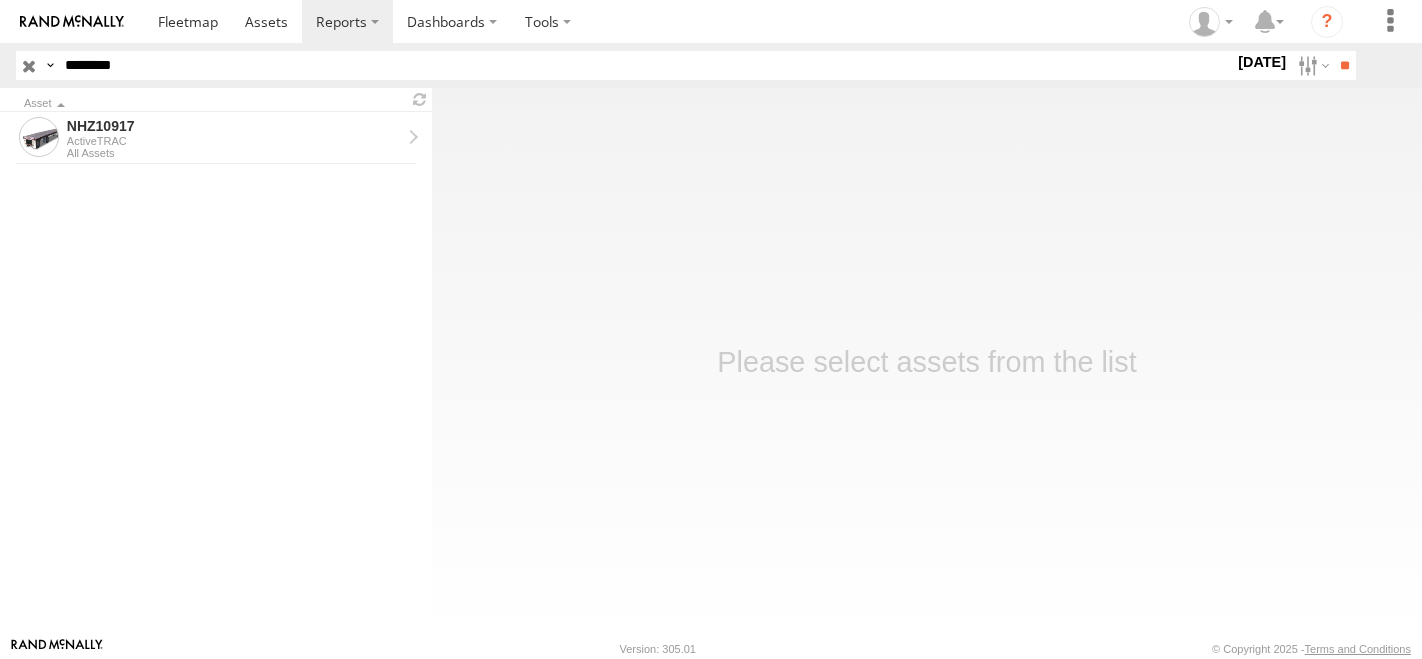 scroll, scrollTop: 0, scrollLeft: 0, axis: both 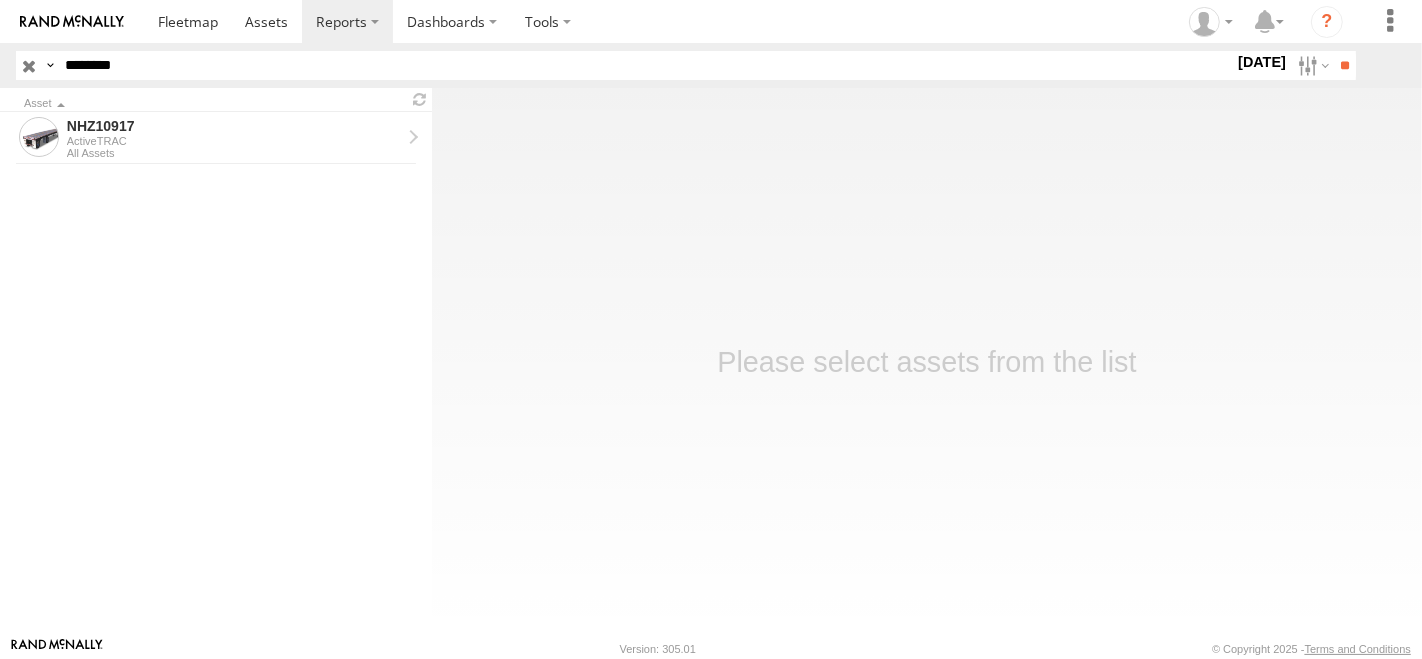 click at bounding box center (0, 0) 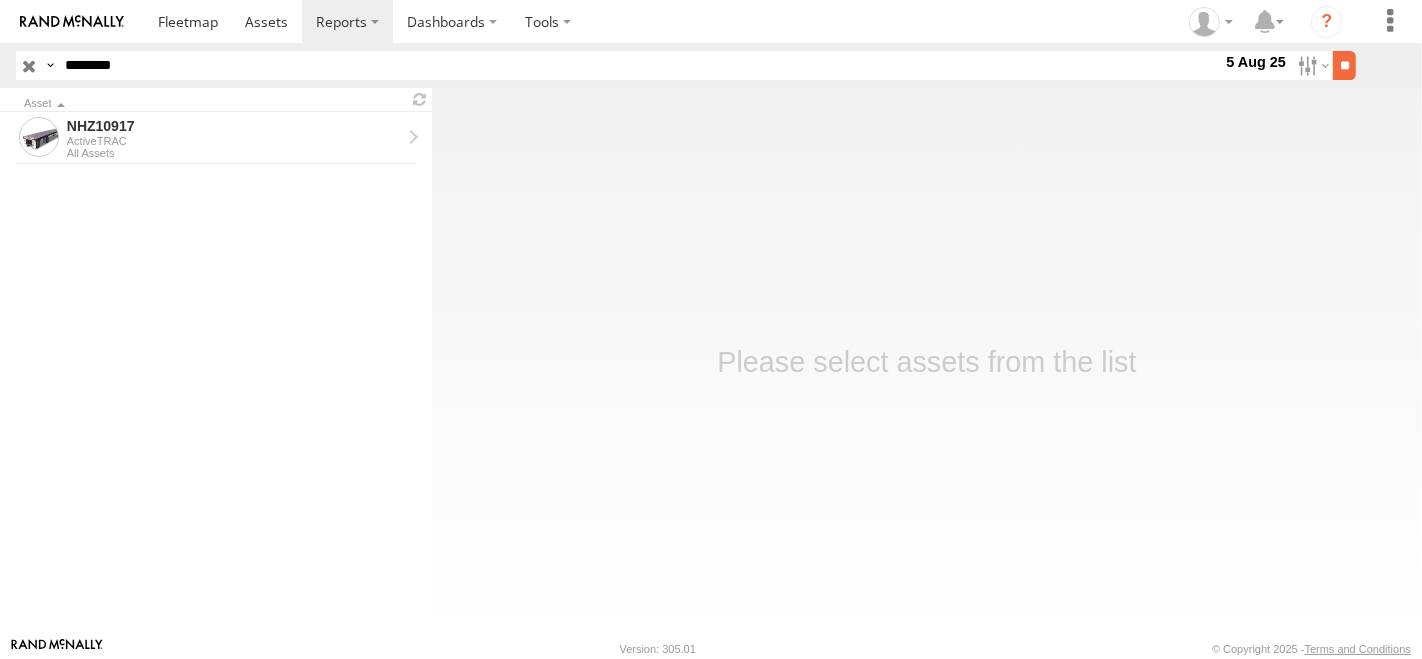 click on "**" at bounding box center [1344, 65] 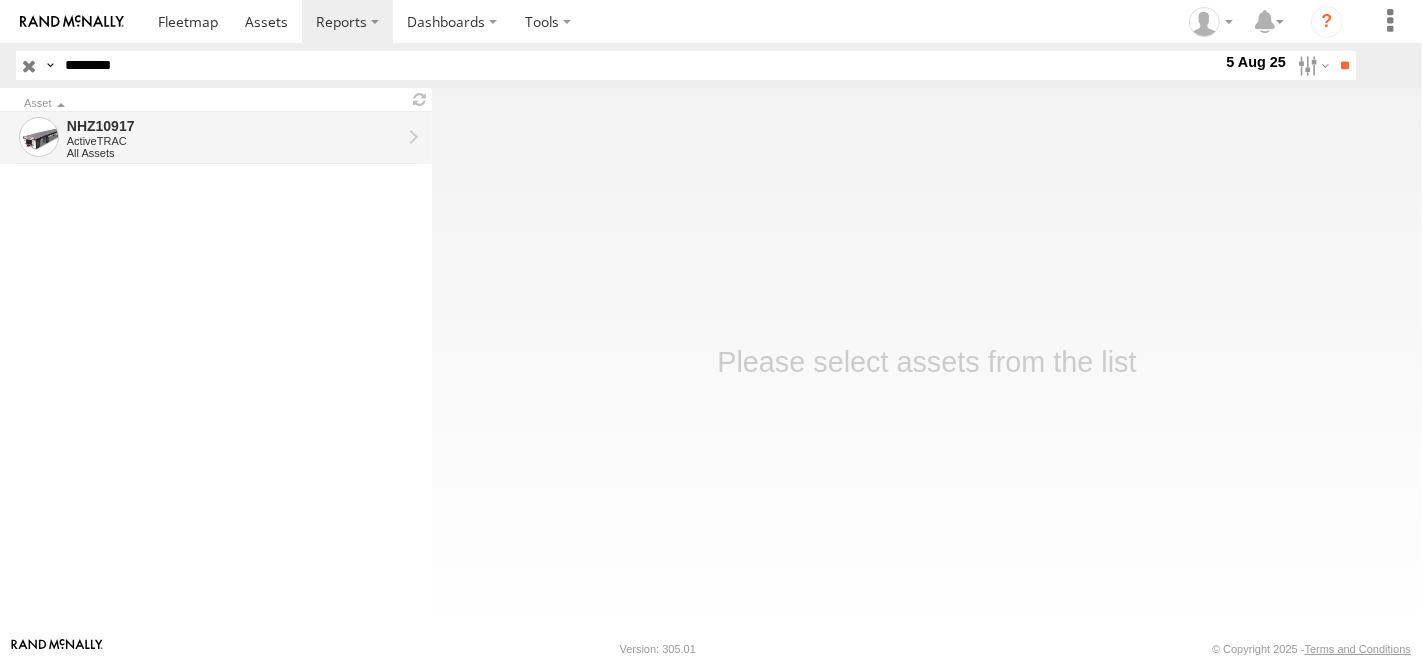click on "NHZ10917" at bounding box center (234, 126) 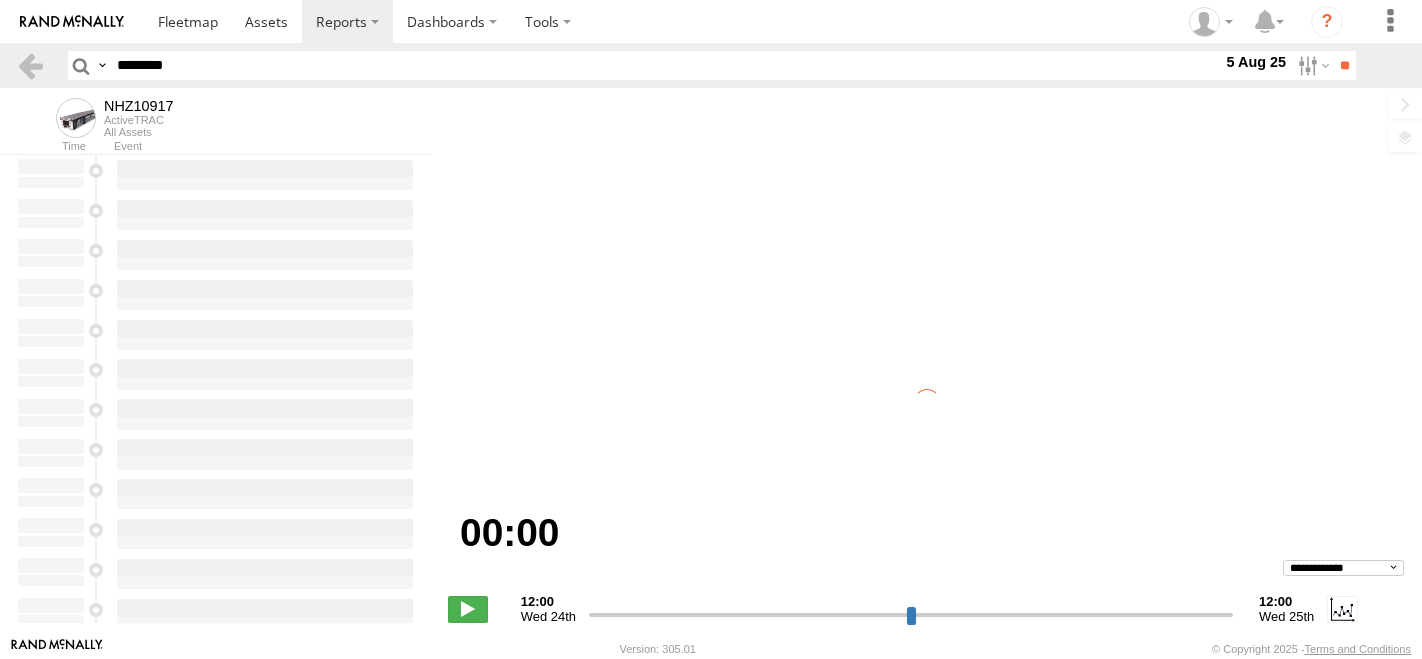 scroll, scrollTop: 0, scrollLeft: 0, axis: both 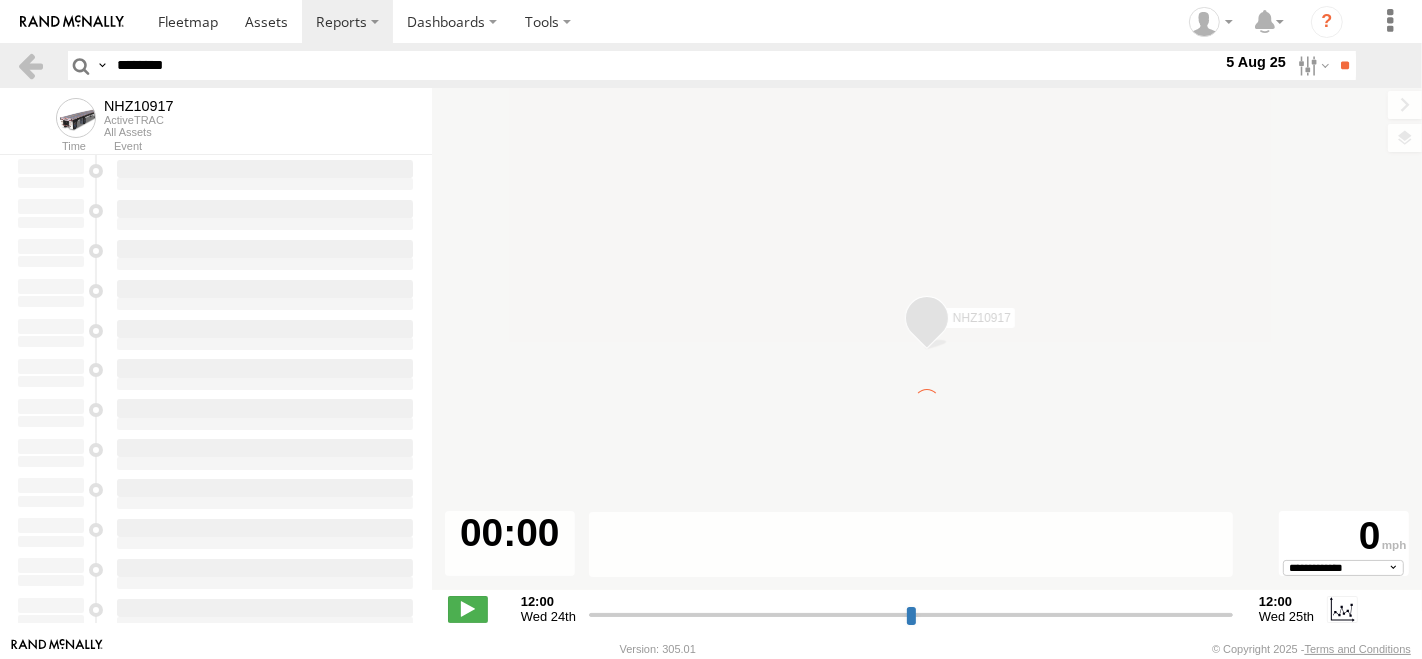 type on "**********" 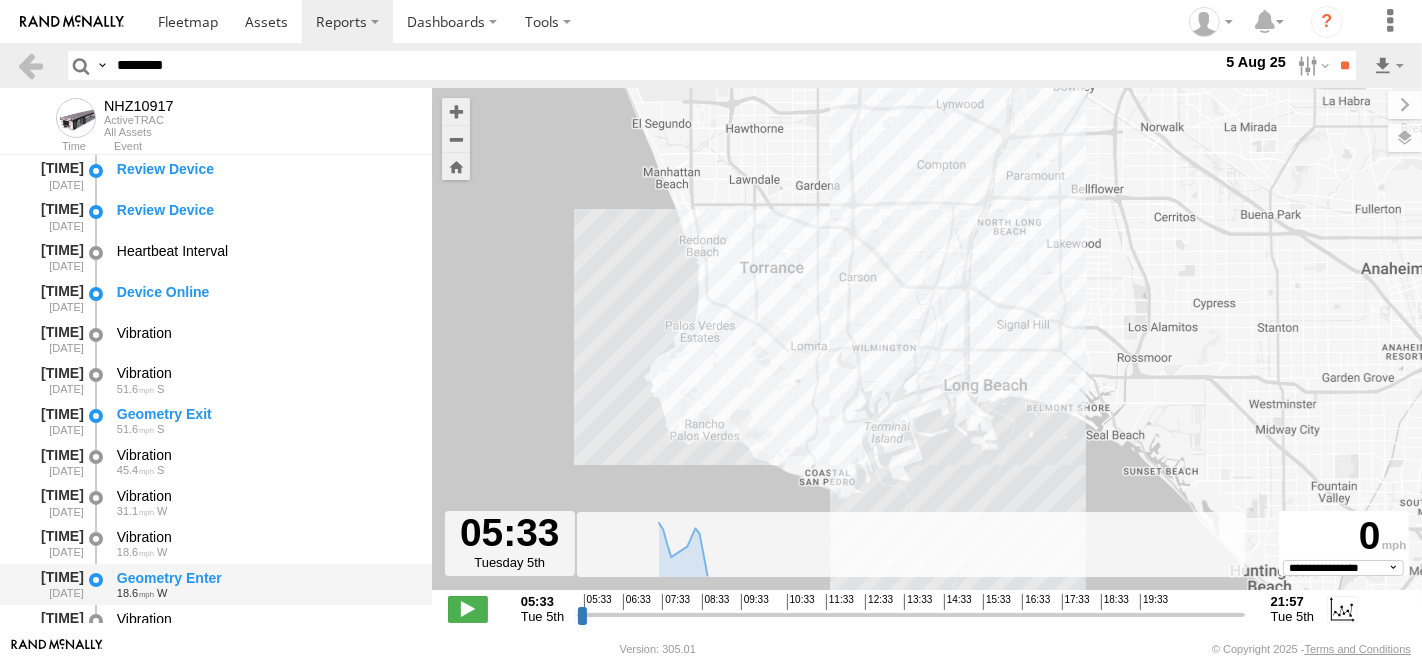 click on "Geometry Enter" at bounding box center (265, 578) 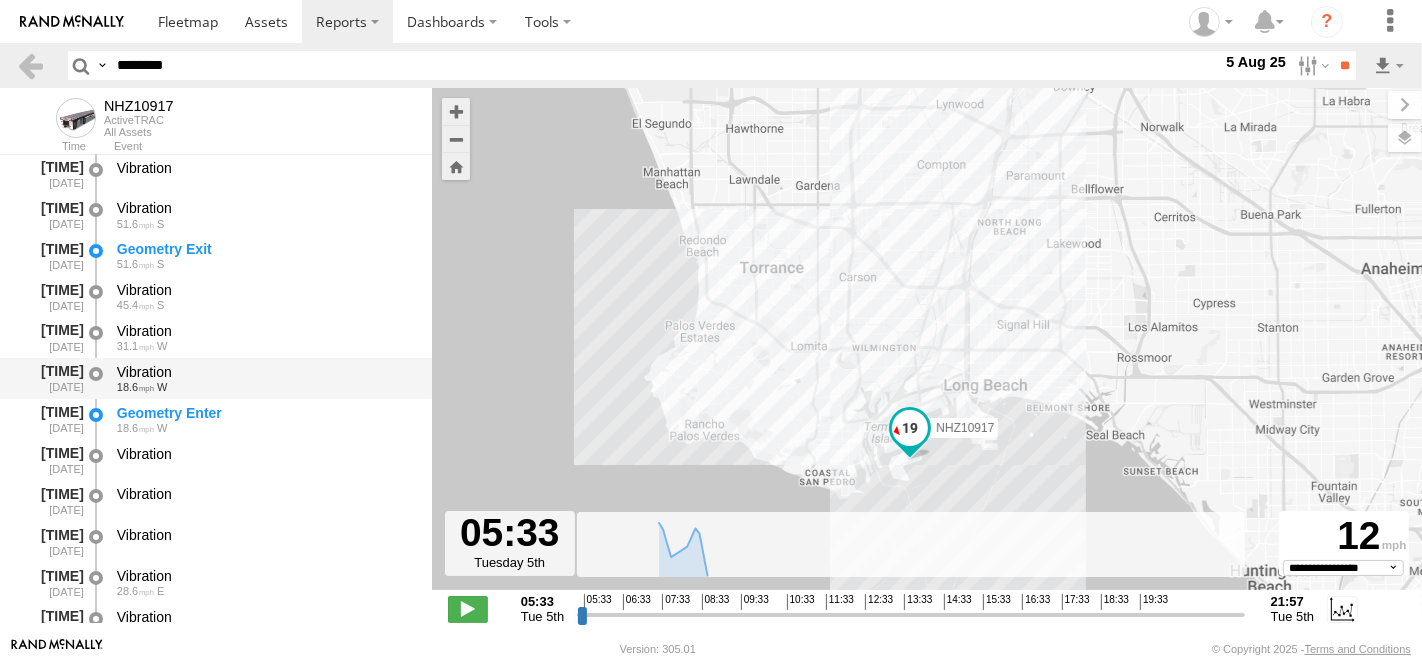 scroll, scrollTop: 222, scrollLeft: 0, axis: vertical 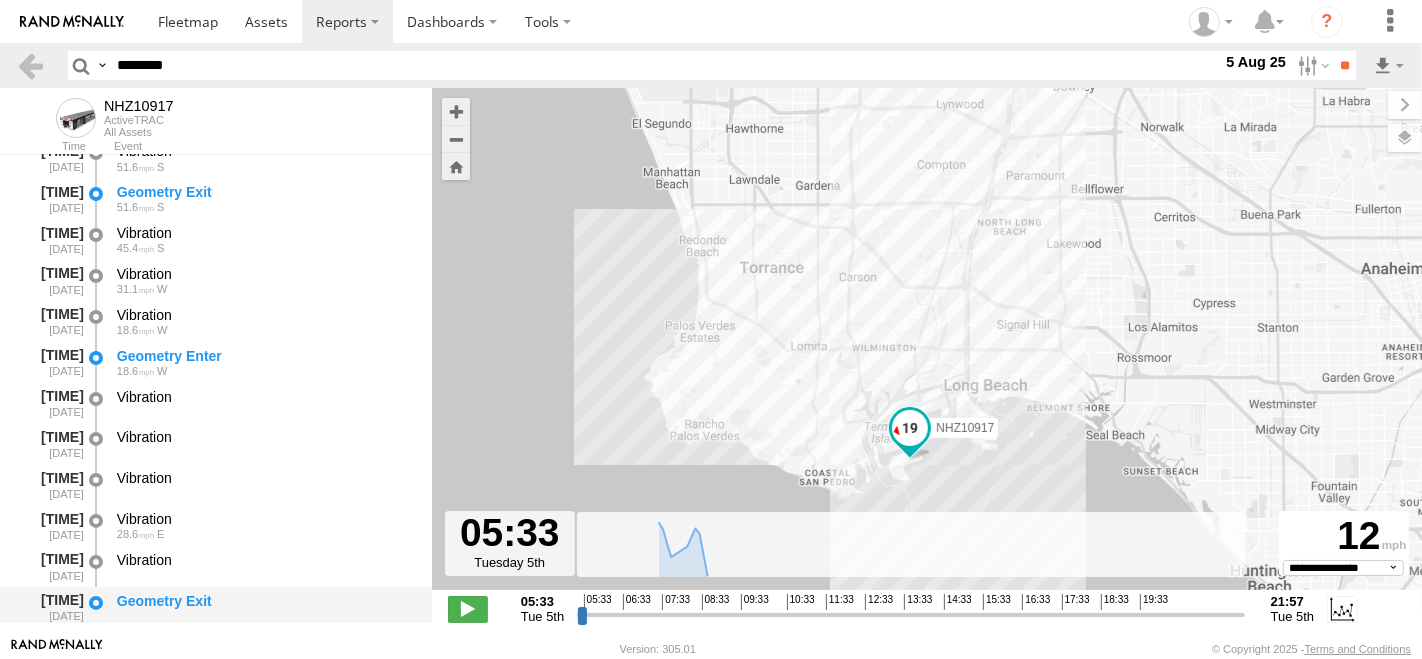 click on "Geometry Exit" at bounding box center [265, 601] 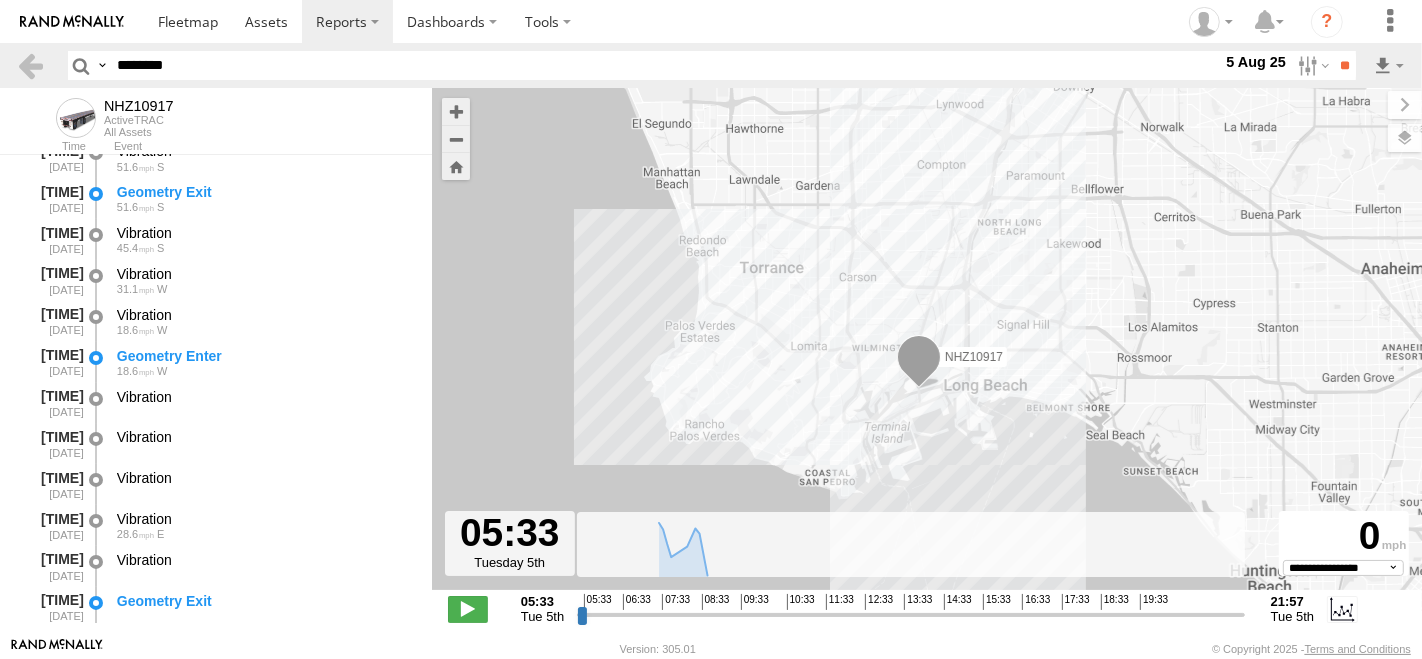 click on "********" at bounding box center [665, 65] 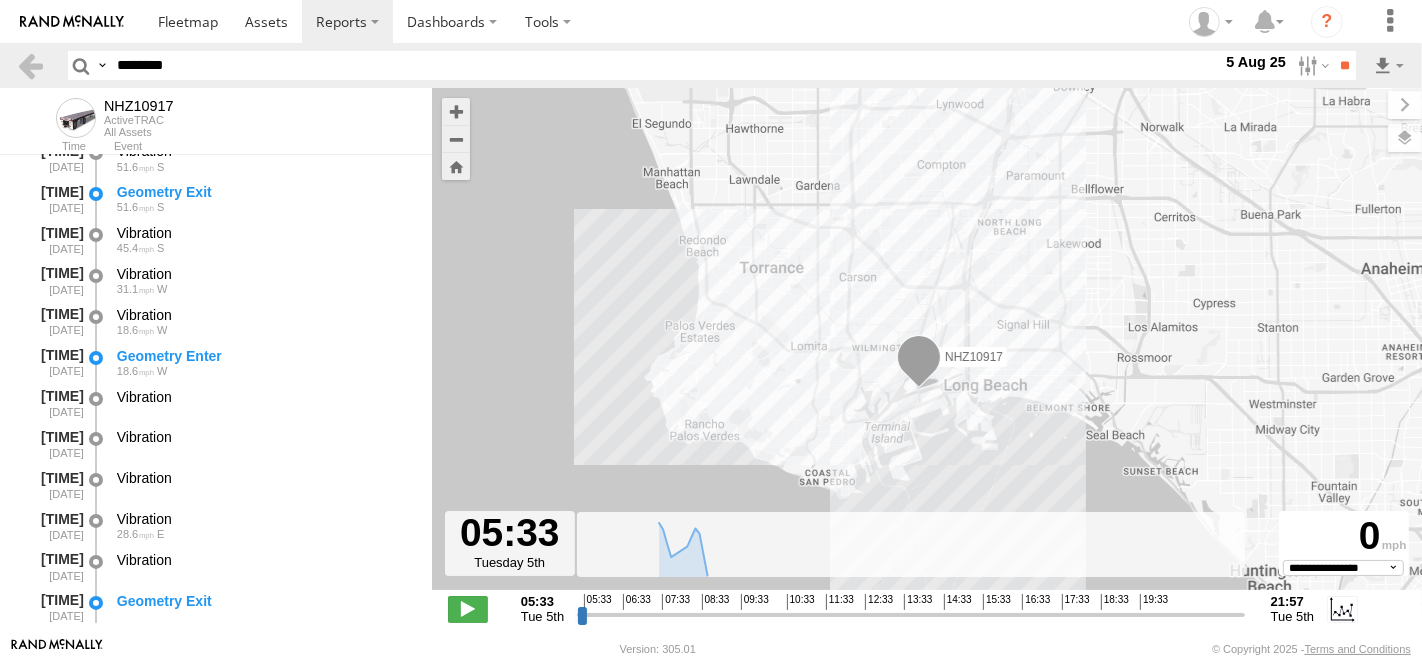 type on "********" 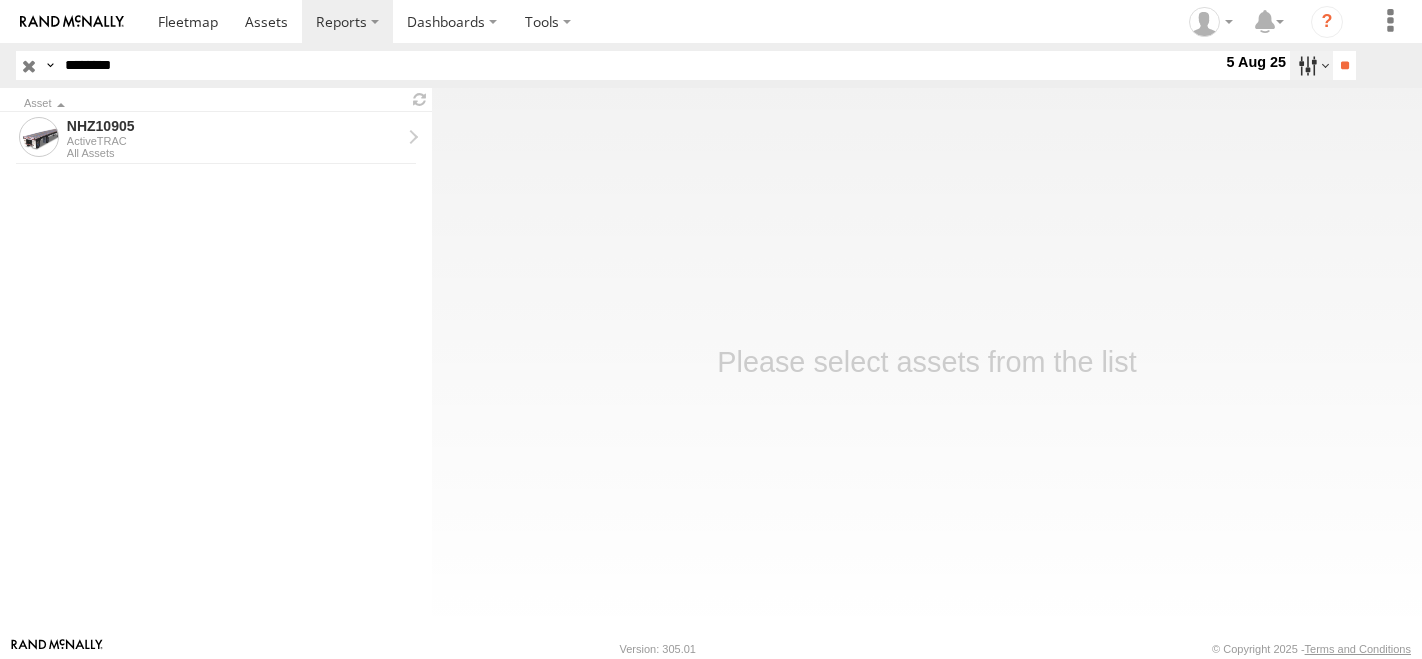 scroll, scrollTop: 0, scrollLeft: 0, axis: both 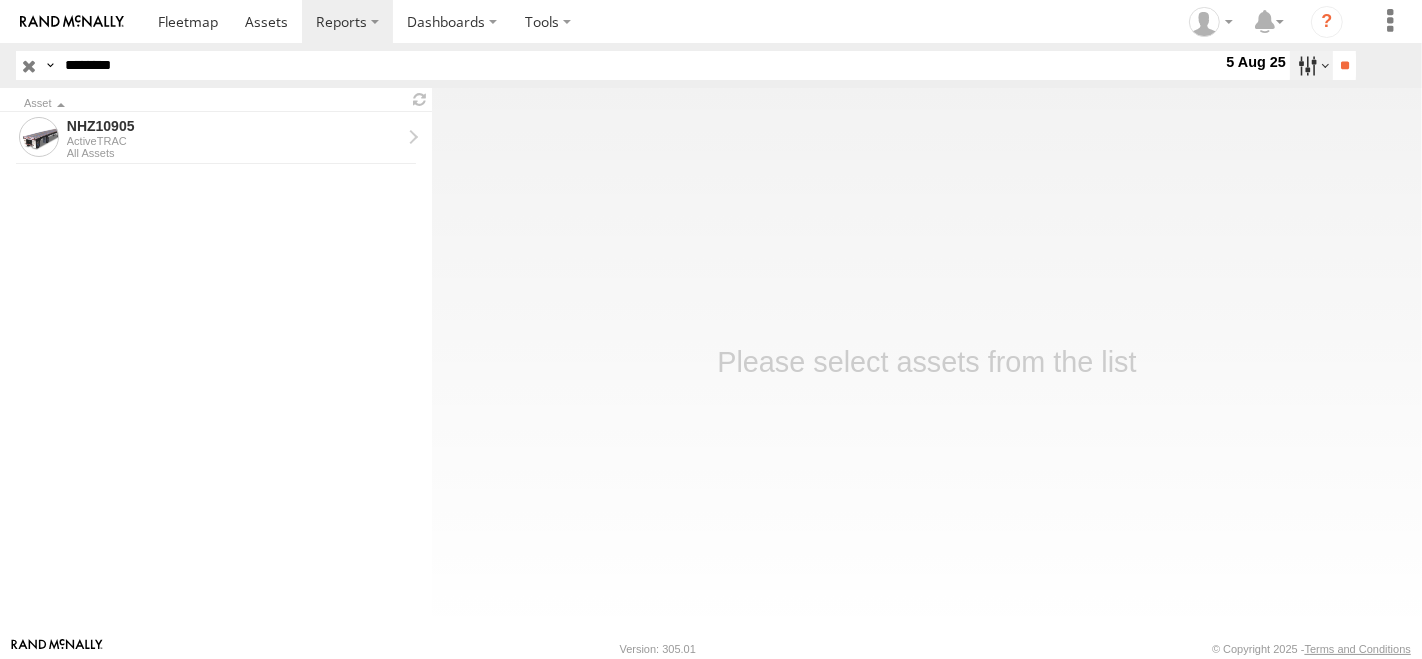 drag, startPoint x: 0, startPoint y: 0, endPoint x: 1290, endPoint y: 60, distance: 1291.3947 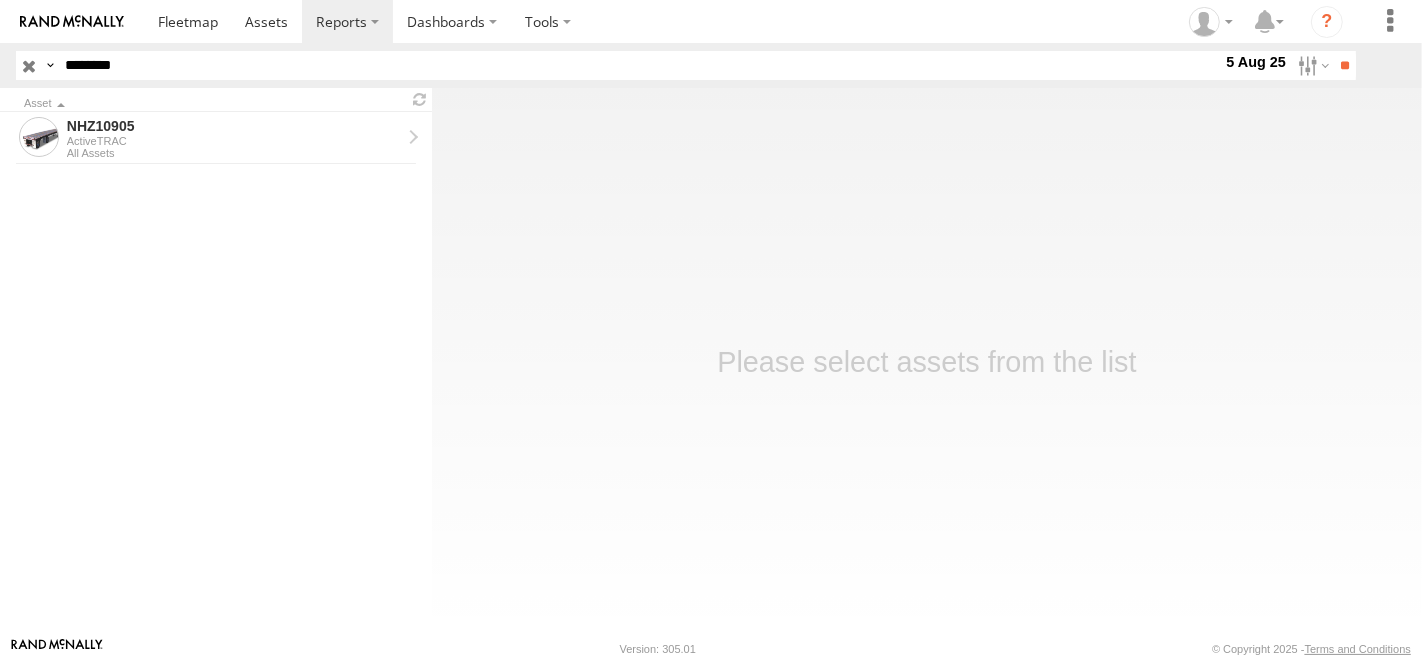 click at bounding box center [0, 0] 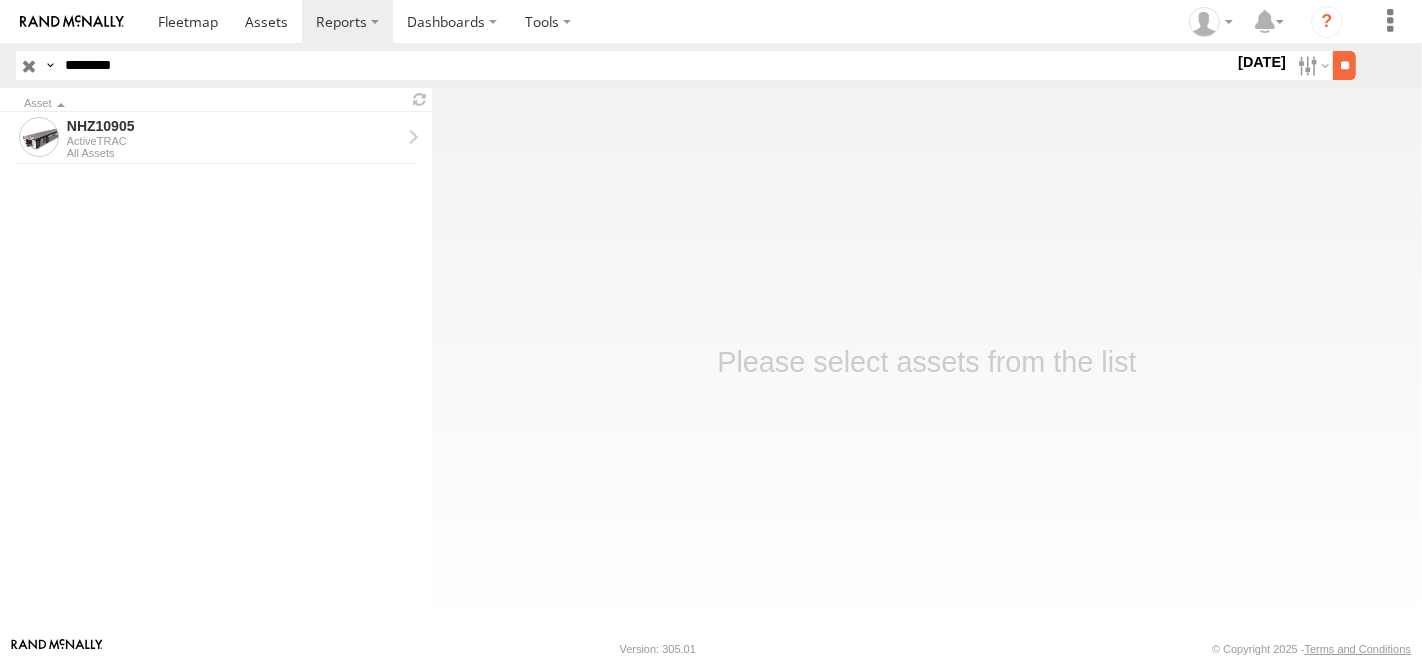 click on "**" at bounding box center [1344, 65] 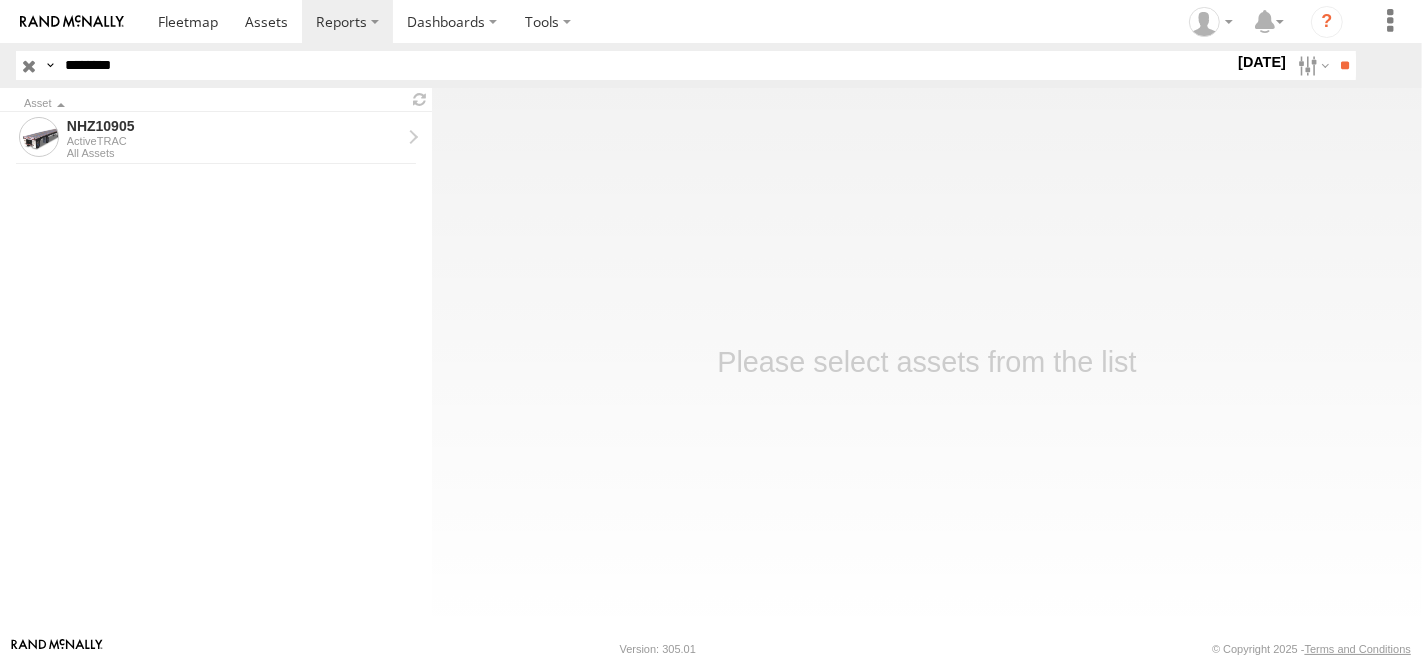 click on "Search Query
Asset ID
Asset Label
Registration
Manufacturer
Model
VIN" at bounding box center (711, 65) 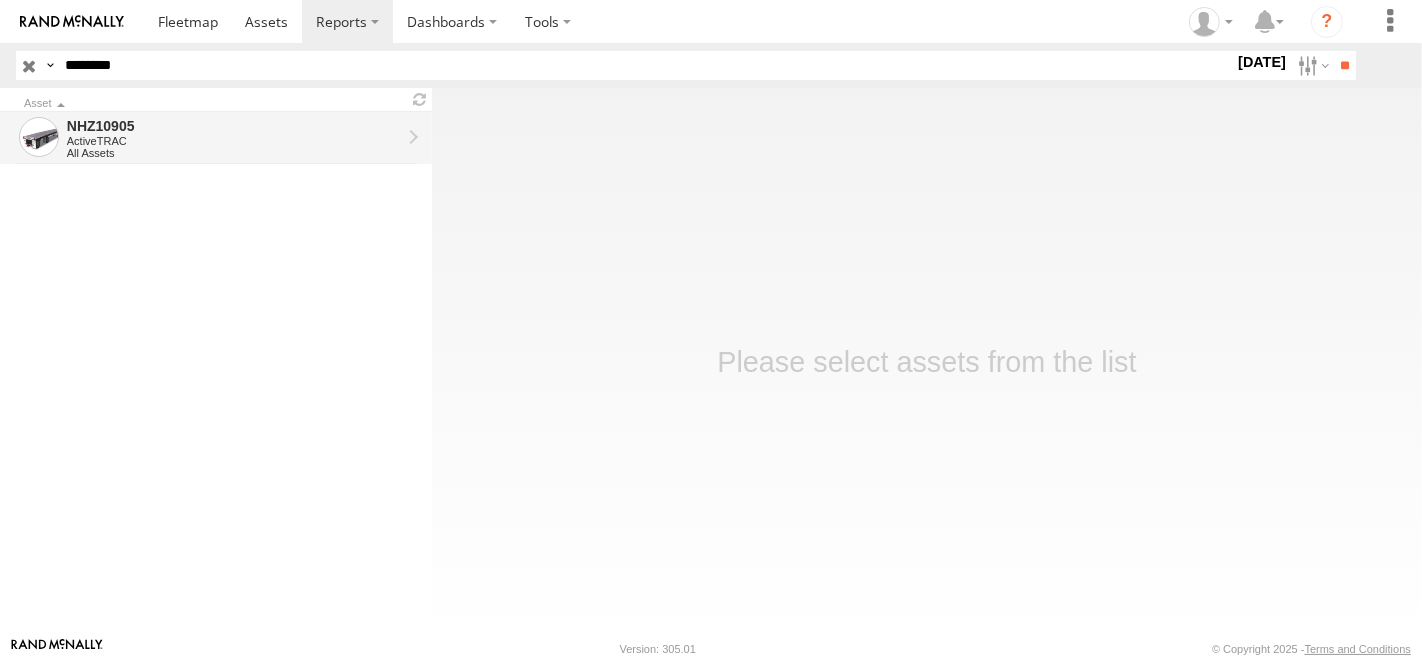 click on "NHZ10905" at bounding box center (234, 126) 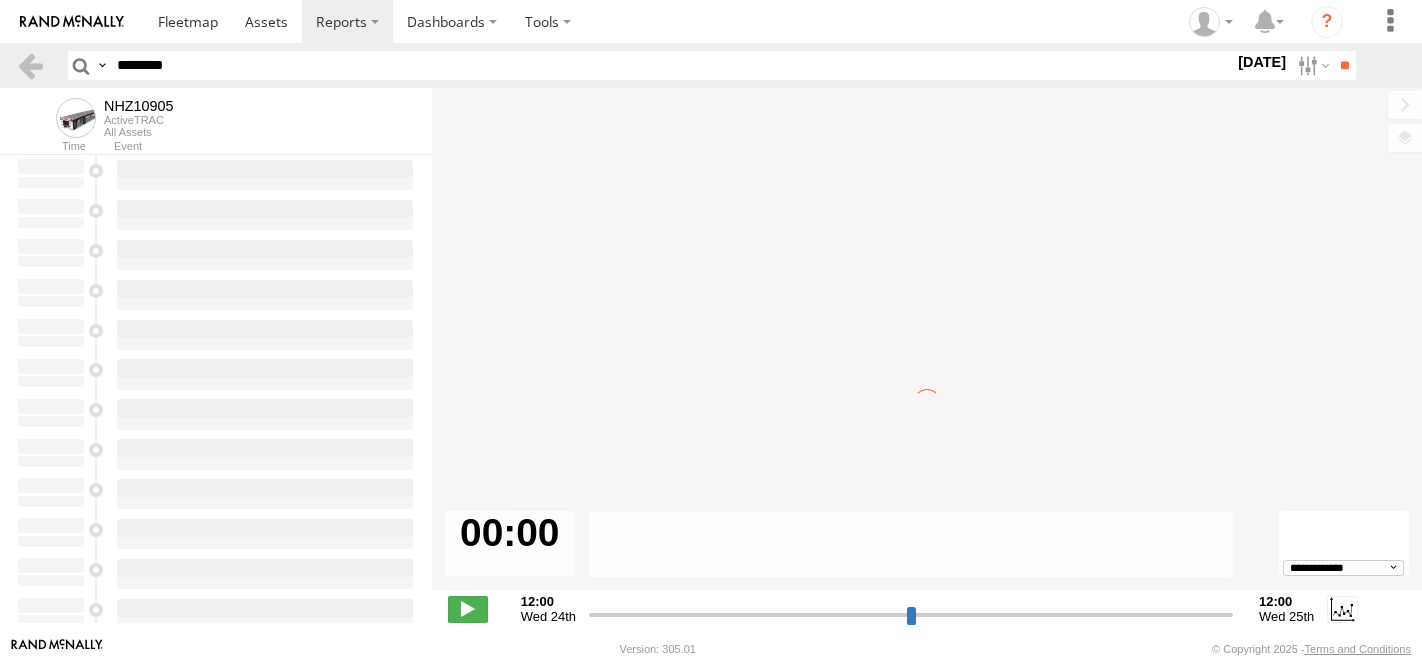 scroll, scrollTop: 0, scrollLeft: 0, axis: both 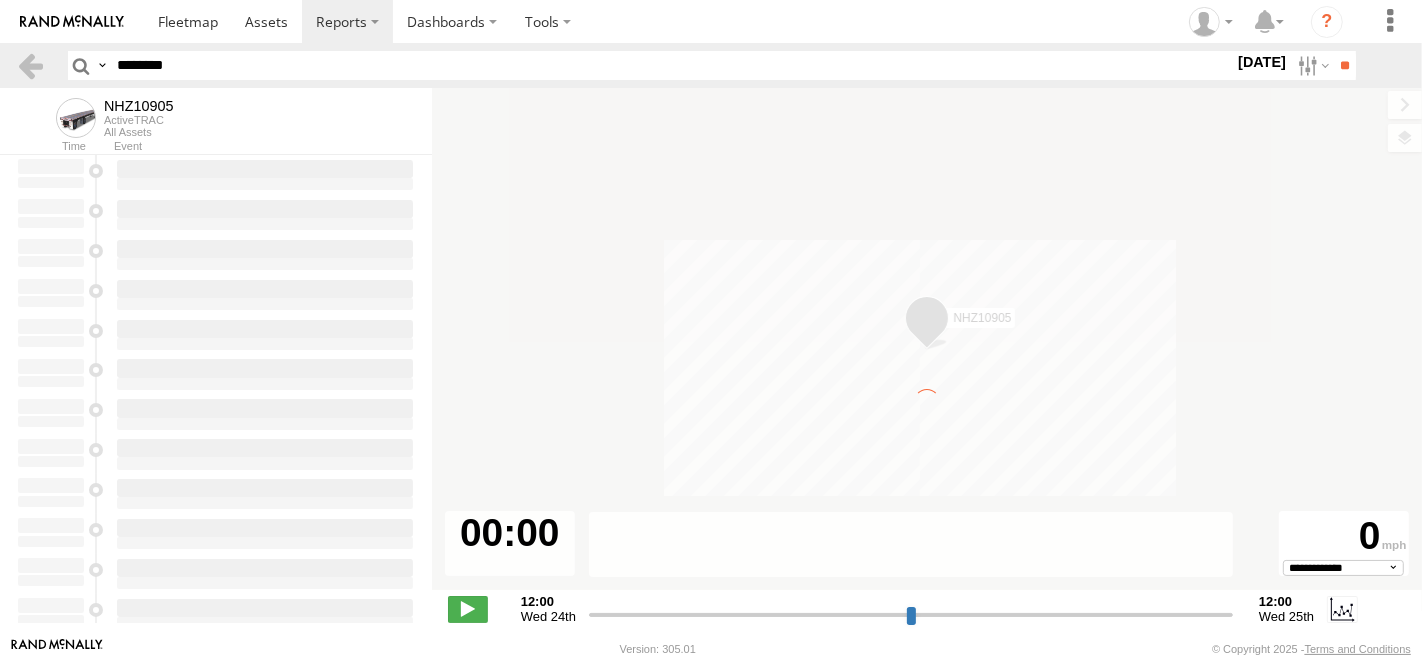 type on "**********" 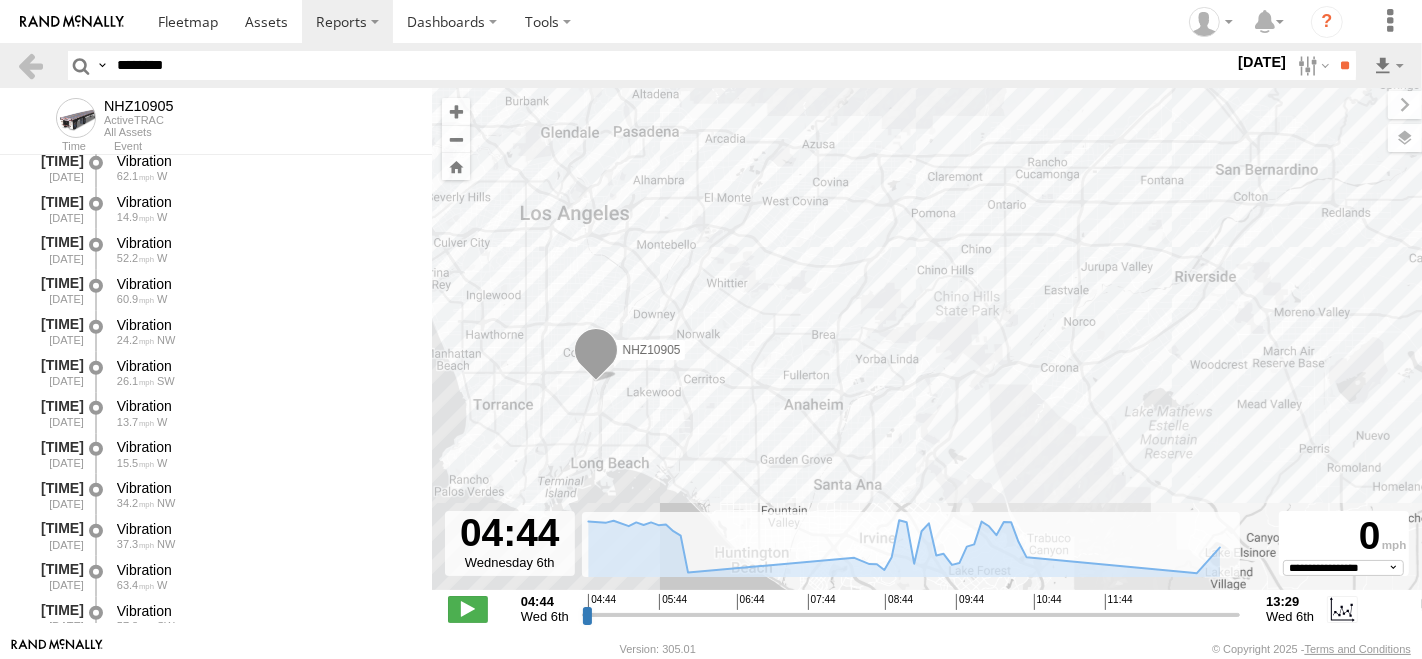scroll, scrollTop: 1555, scrollLeft: 0, axis: vertical 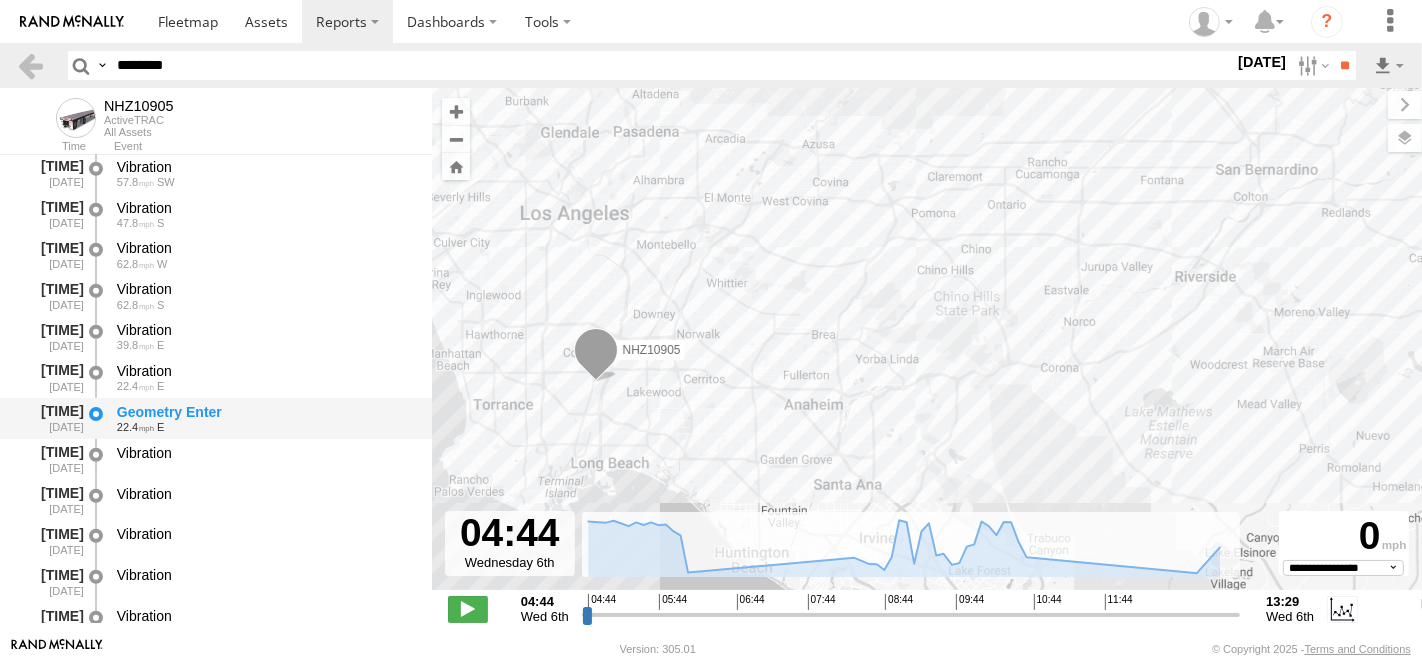 click on "Geometry Enter" at bounding box center (265, 412) 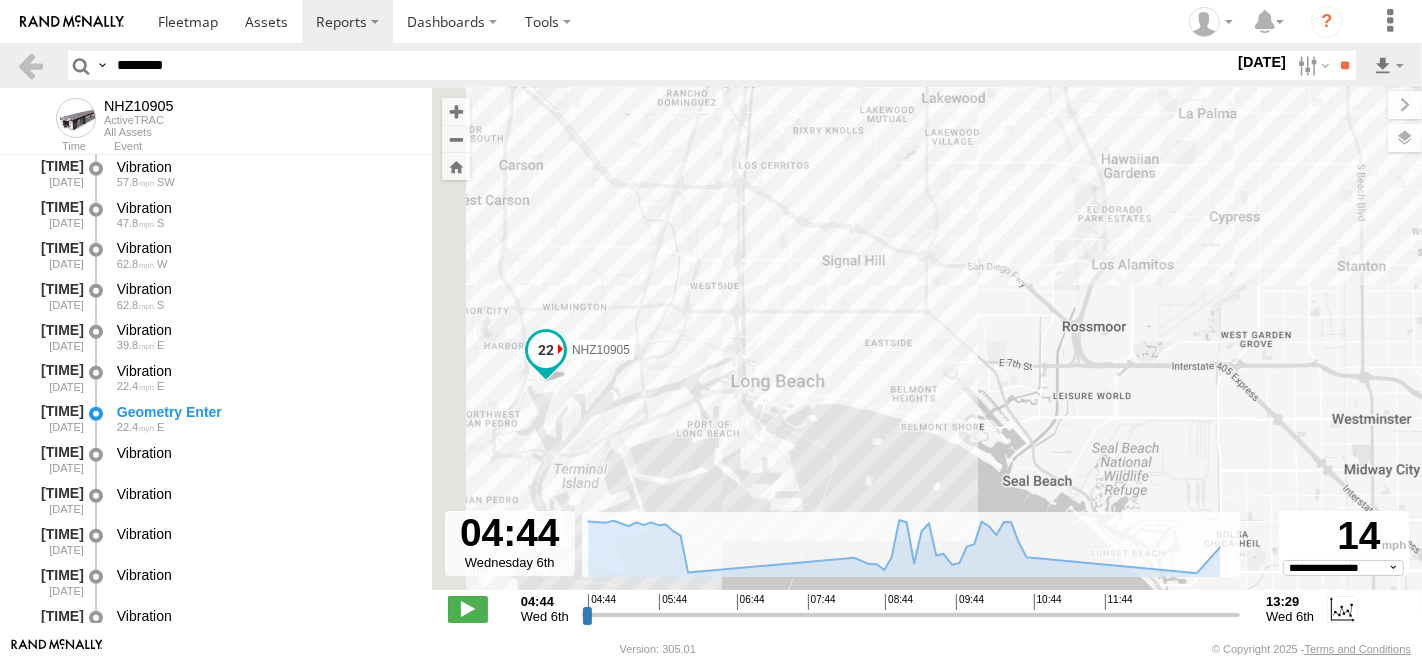 drag, startPoint x: 725, startPoint y: 290, endPoint x: 820, endPoint y: 246, distance: 104.69479 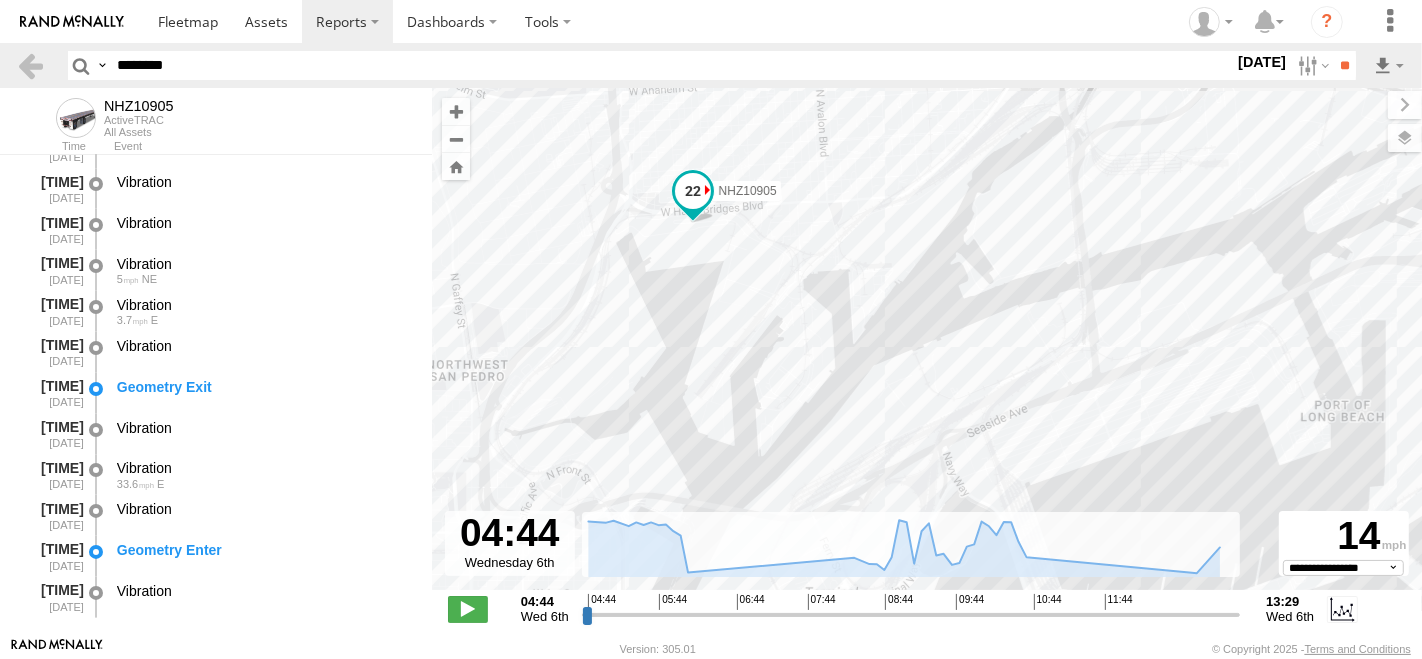 scroll, scrollTop: 2000, scrollLeft: 0, axis: vertical 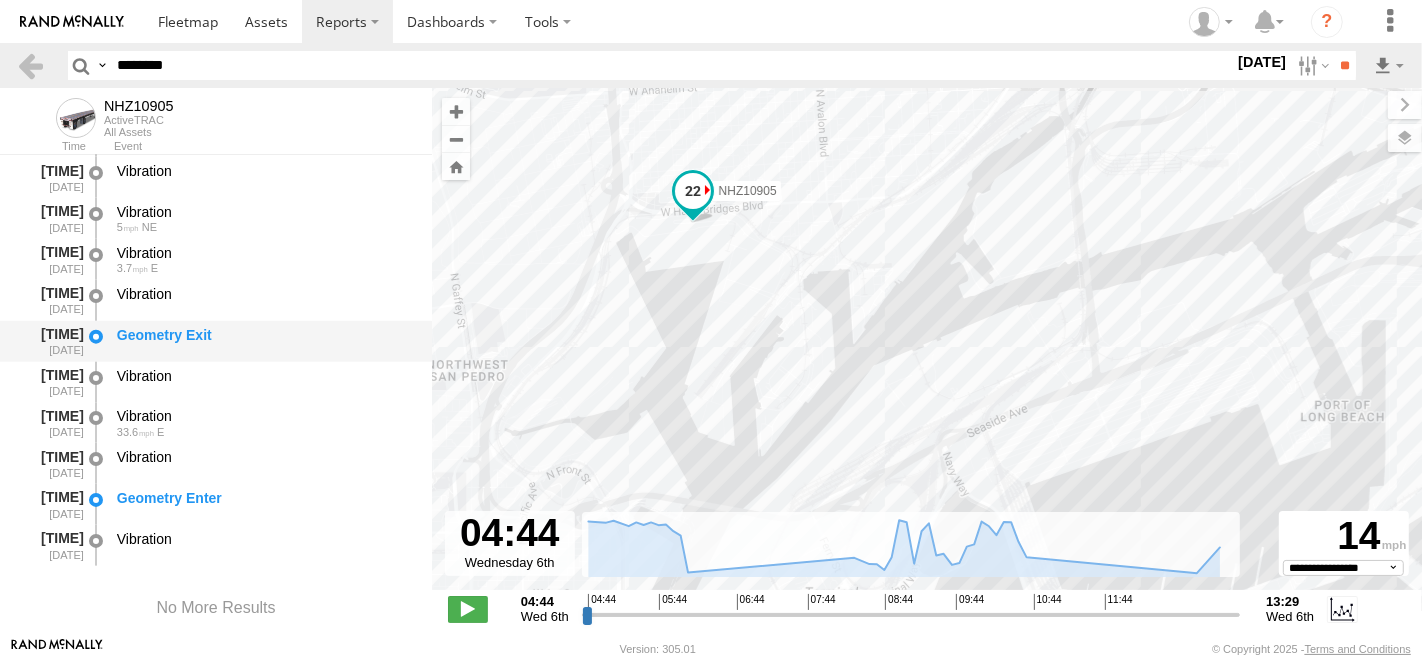 click on "Geometry Exit" at bounding box center [265, 335] 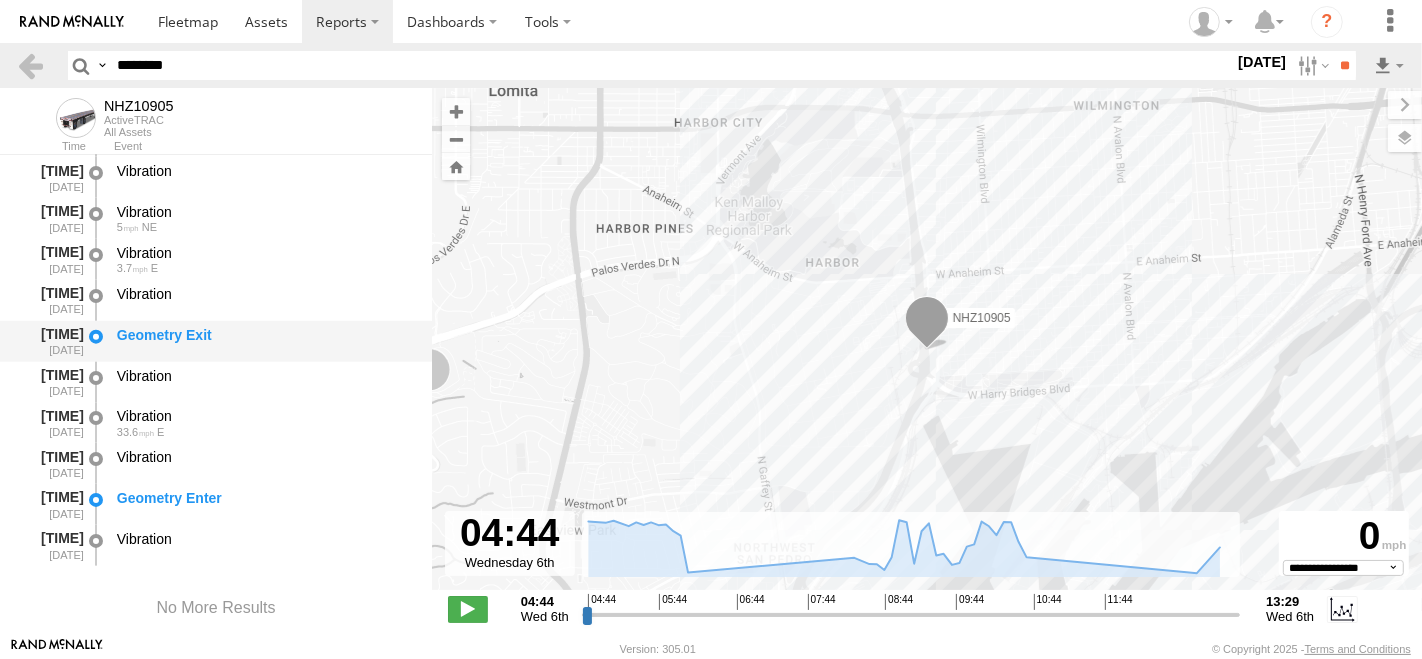 scroll, scrollTop: 1777, scrollLeft: 0, axis: vertical 